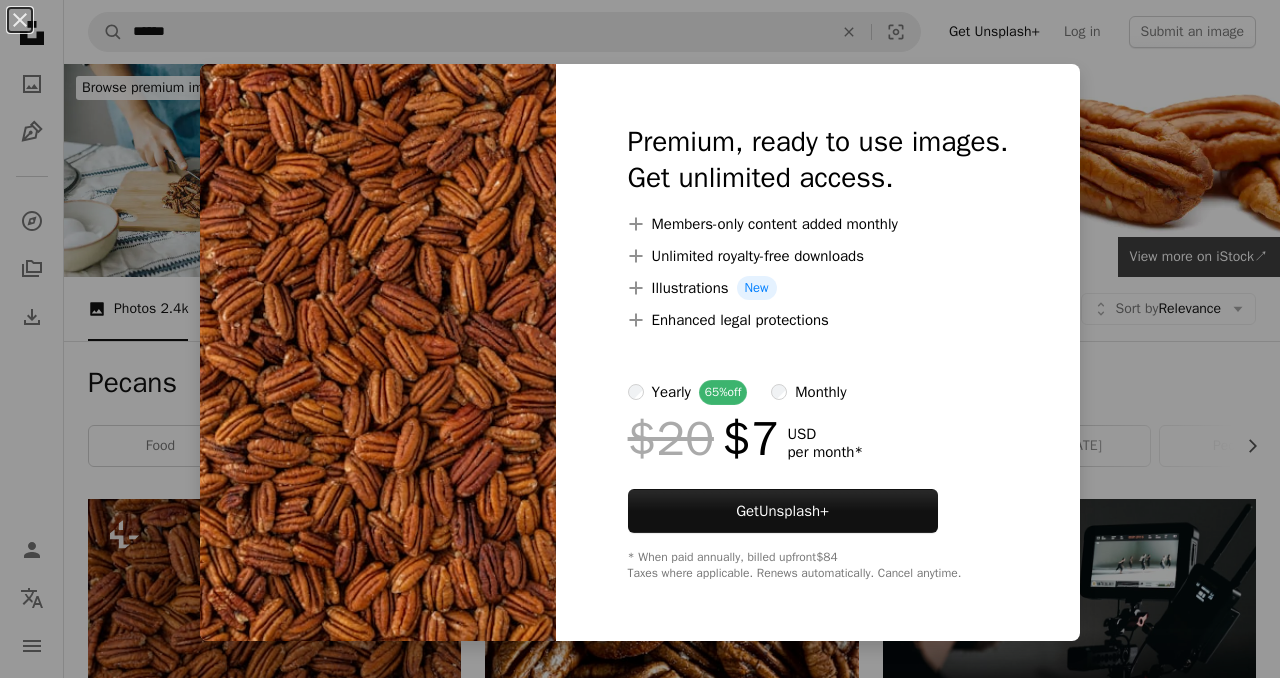 scroll, scrollTop: 545, scrollLeft: 0, axis: vertical 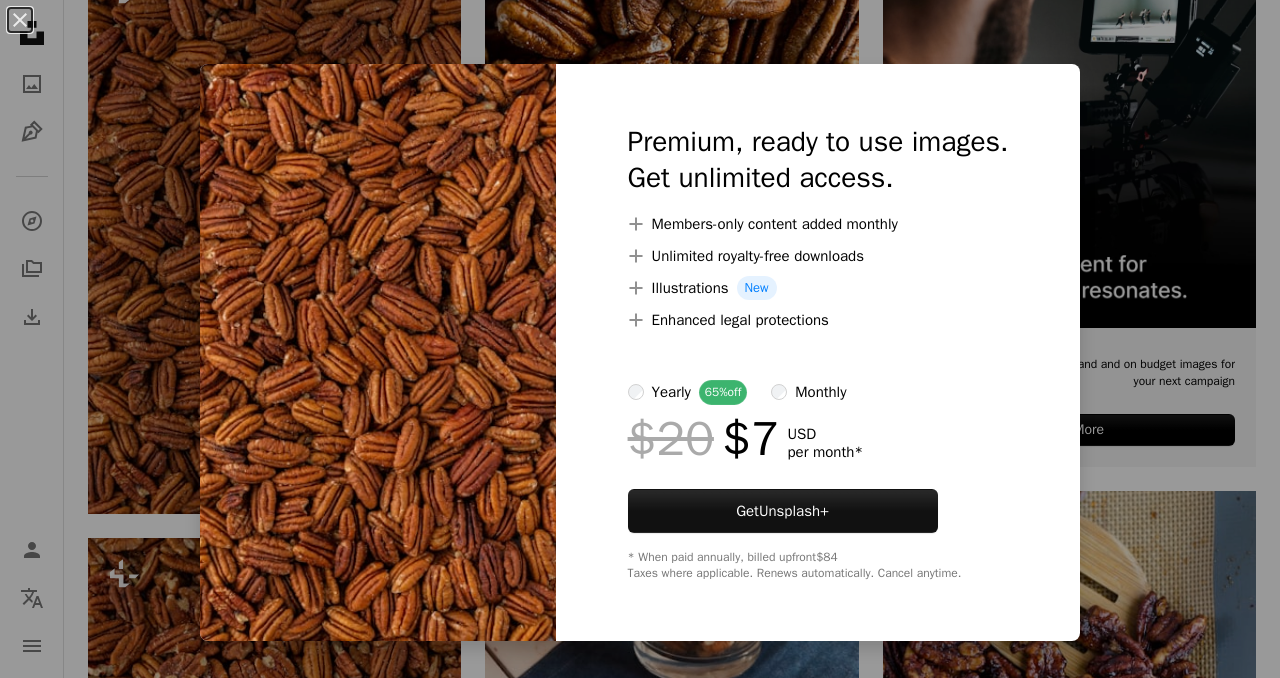 click on "An X shape Premium, ready to use images. Get unlimited access. A plus sign Members-only content added monthly A plus sign Unlimited royalty-free downloads A plus sign Illustrations  New A plus sign Enhanced legal protections yearly 65%  off monthly $20   $7 USD per month * Get  Unsplash+ * When paid annually, billed upfront  $84 Taxes where applicable. Renews automatically. Cancel anytime." at bounding box center (640, 339) 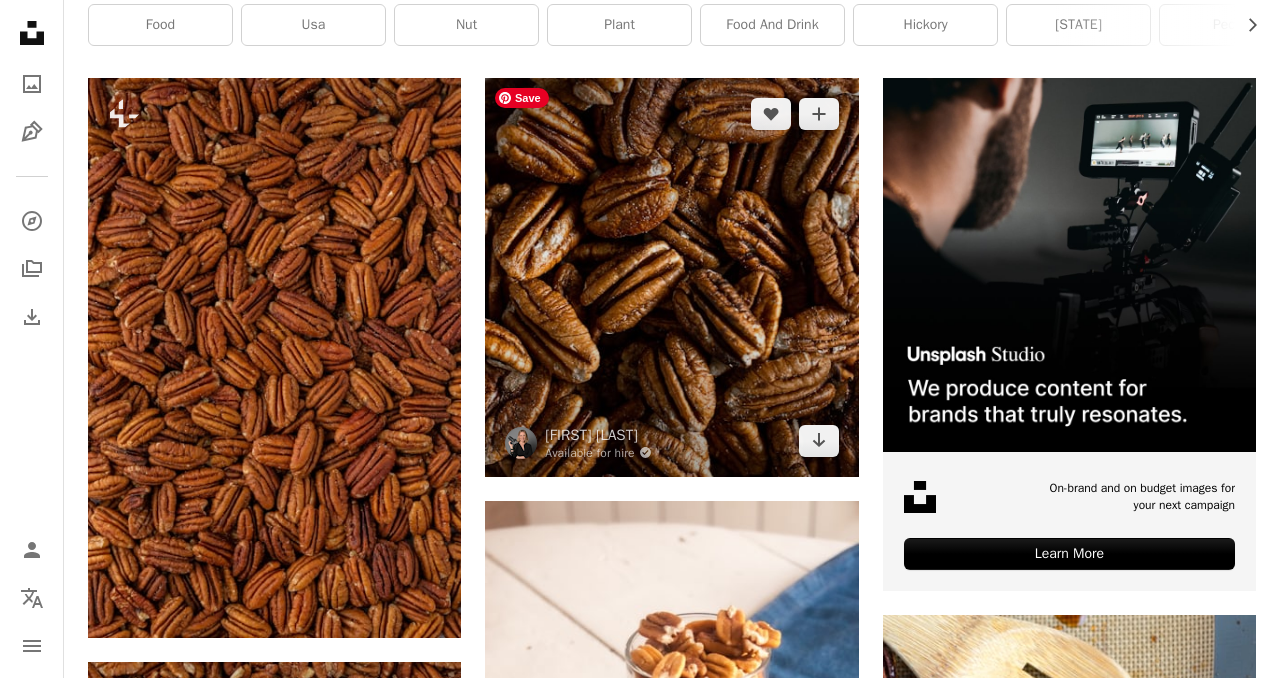 scroll, scrollTop: 399, scrollLeft: 0, axis: vertical 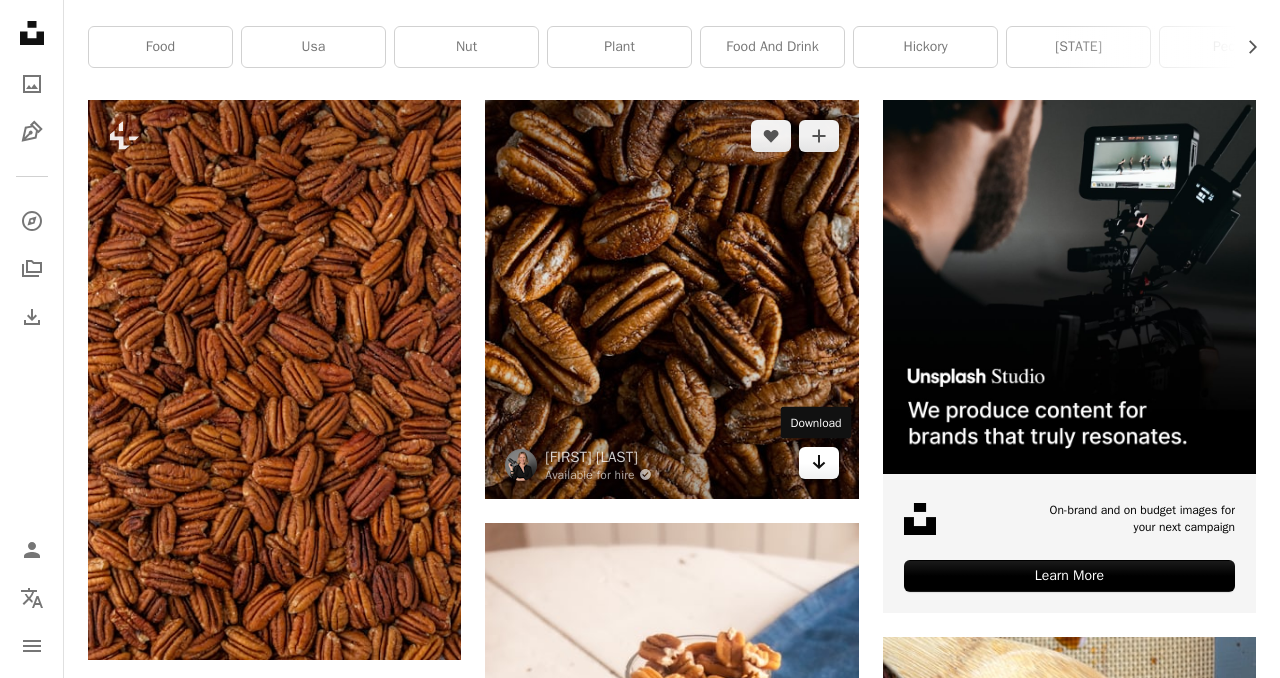 click on "Arrow pointing down" 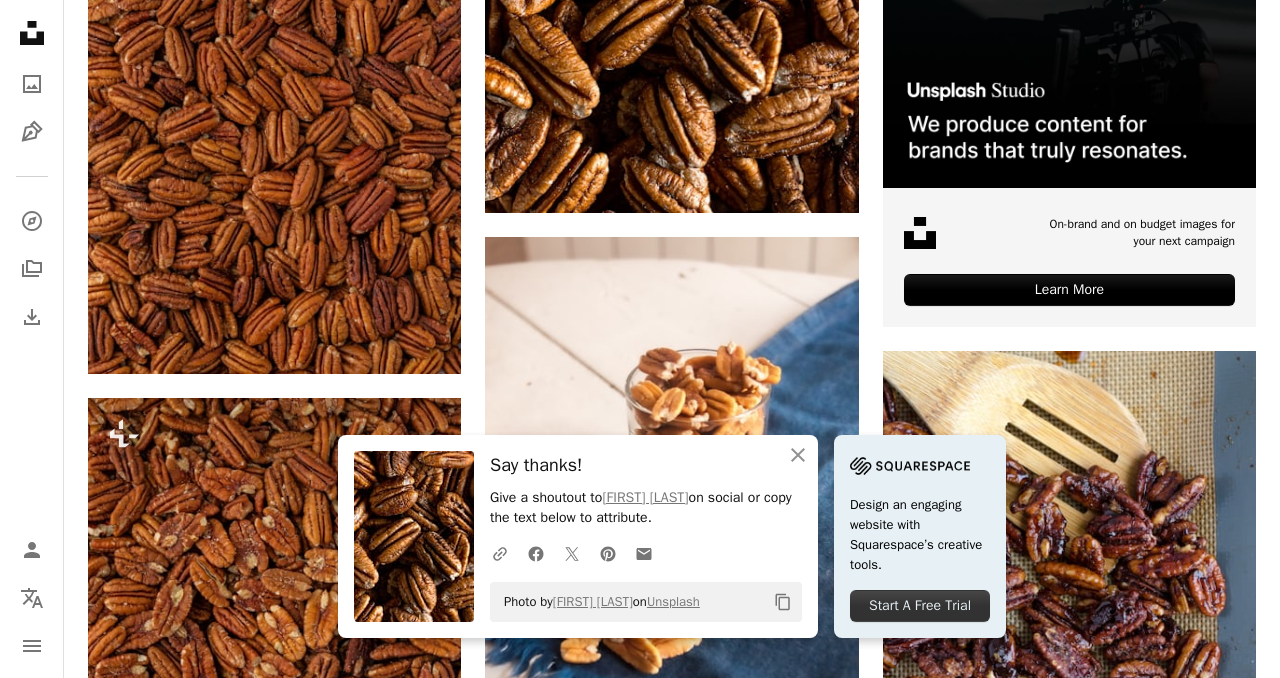 scroll, scrollTop: 879, scrollLeft: 0, axis: vertical 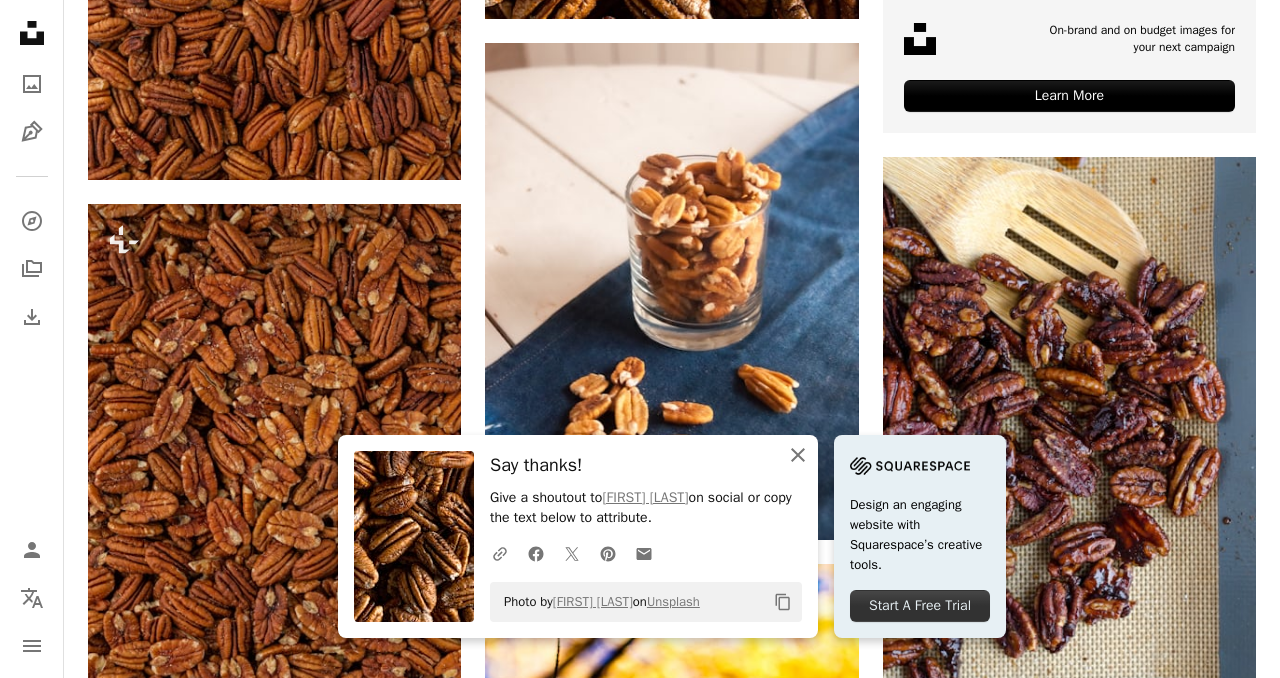 click on "An X shape" 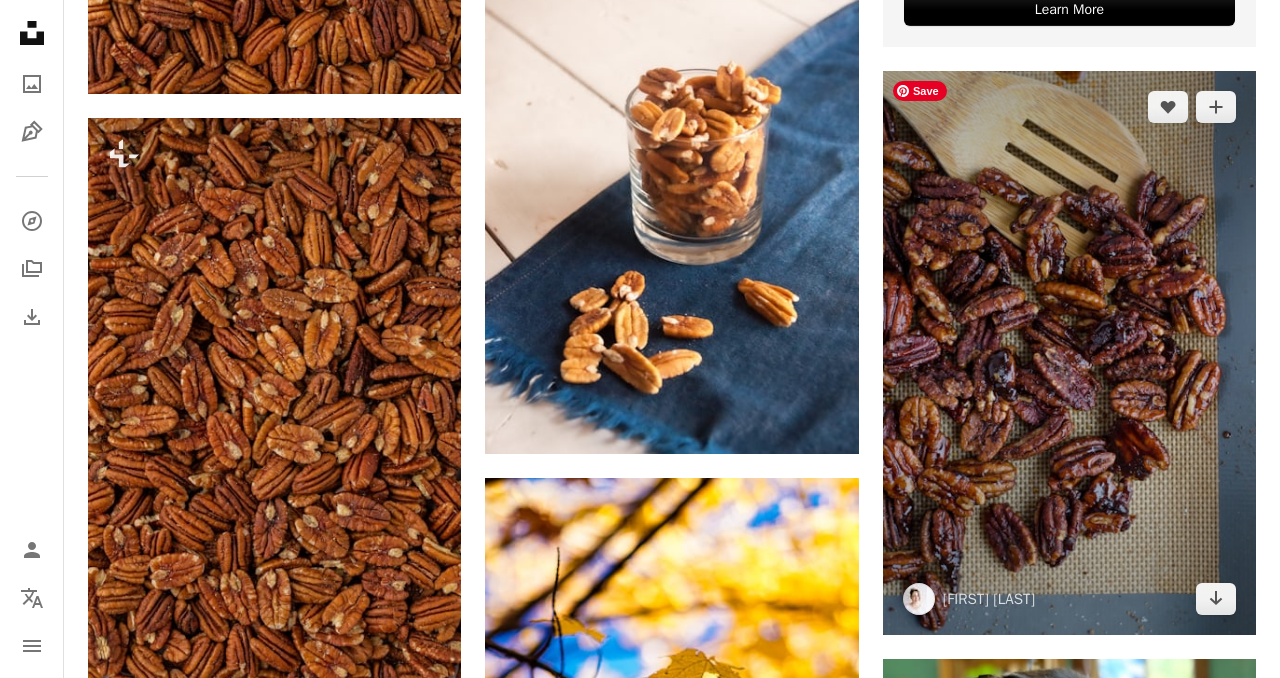 scroll, scrollTop: 963, scrollLeft: 0, axis: vertical 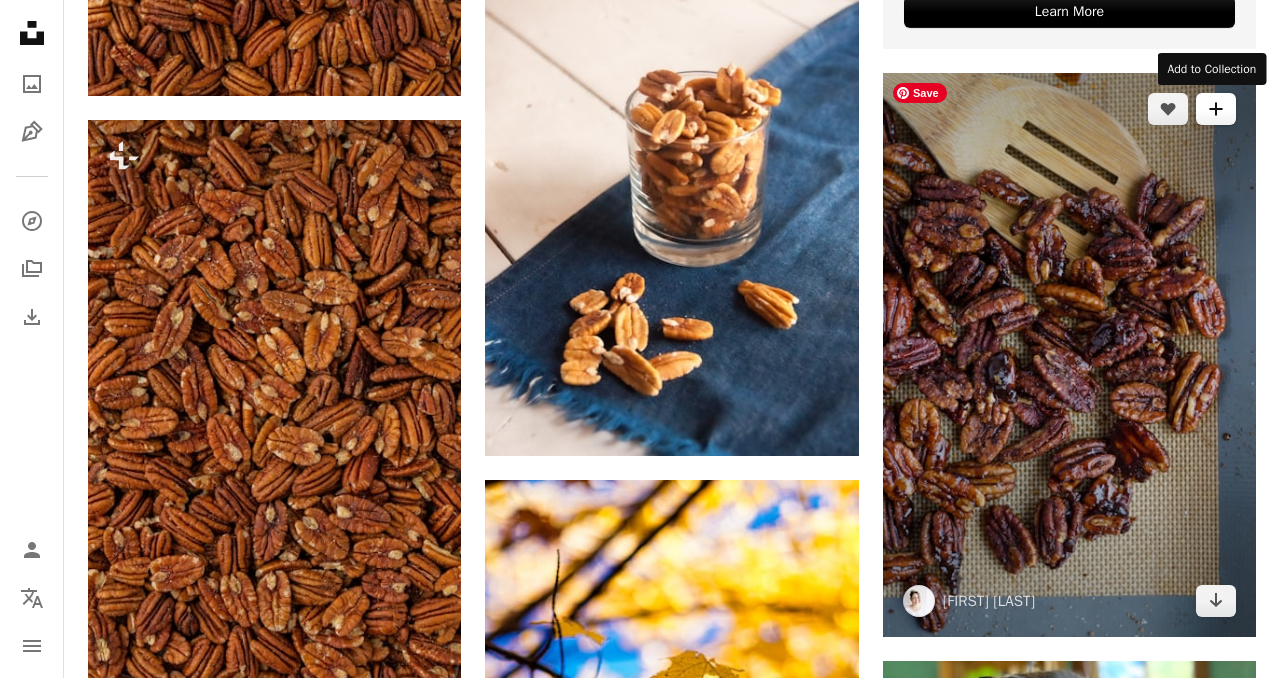 click 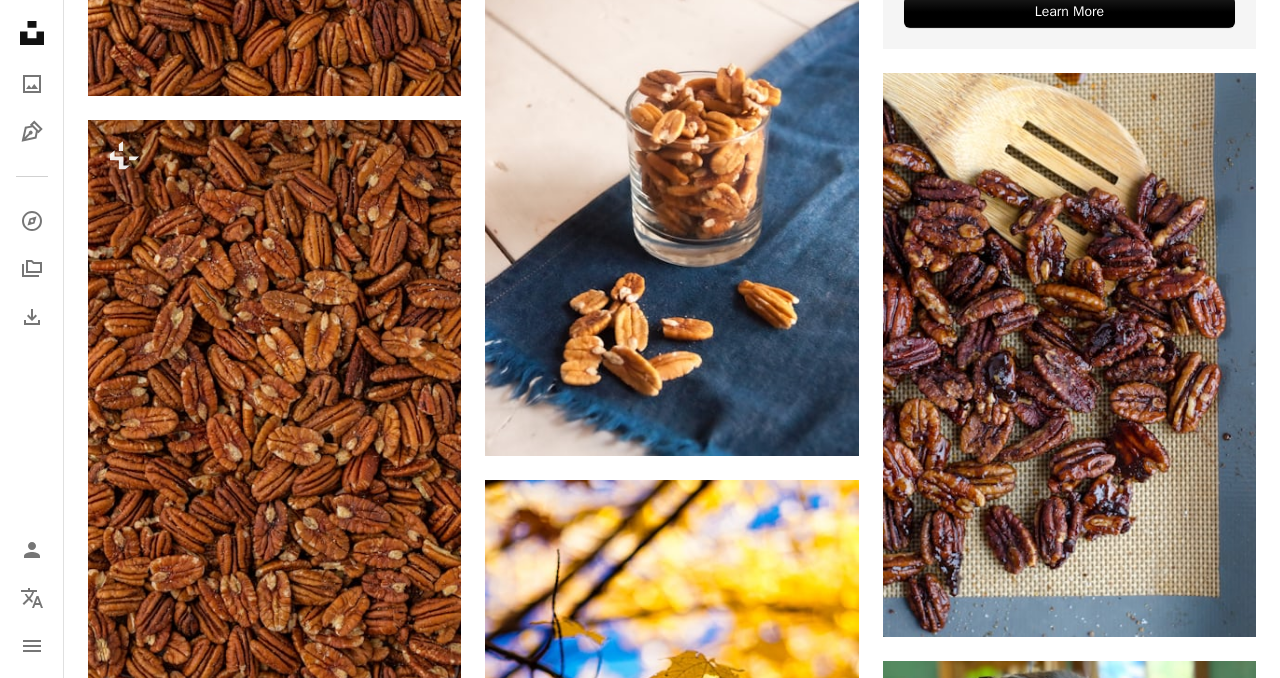 click on "An X shape Join Unsplash Already have an account?  Login First name Last name Email Username  (only letters, numbers and underscores) Password  (min. 8 char) Join By joining, you agree to the  Terms  and  Privacy Policy ." at bounding box center [640, 4207] 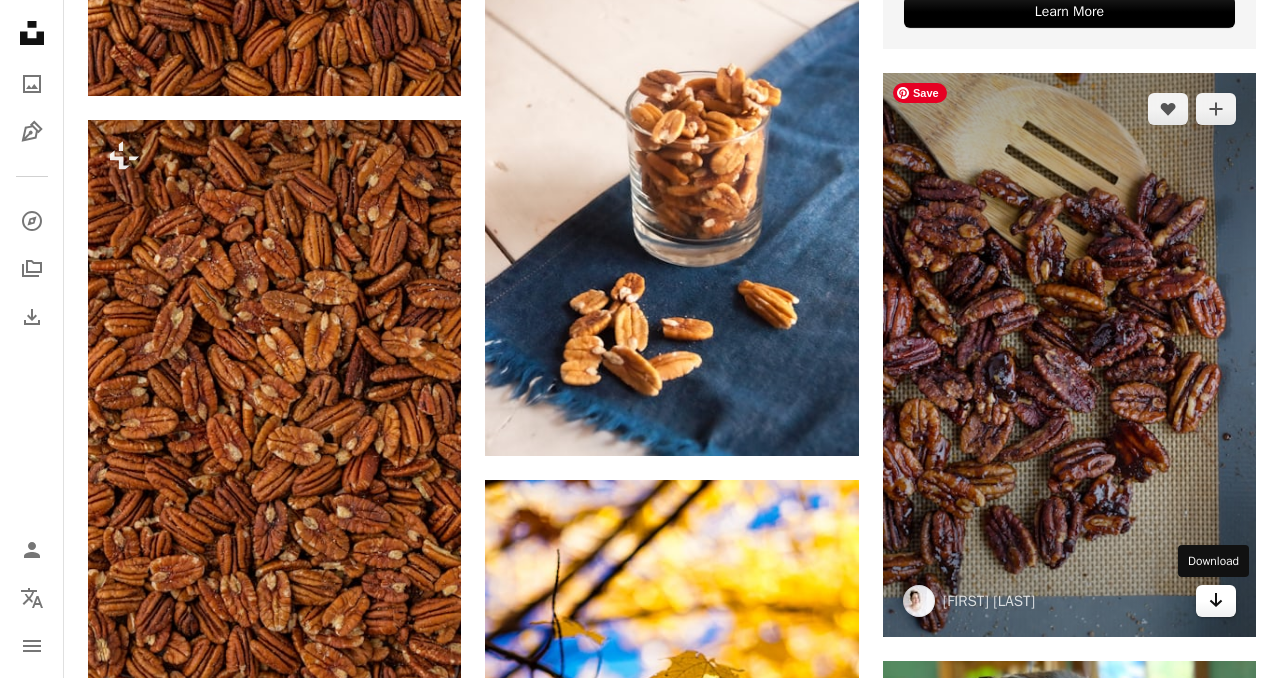 click on "Arrow pointing down" at bounding box center [1216, 601] 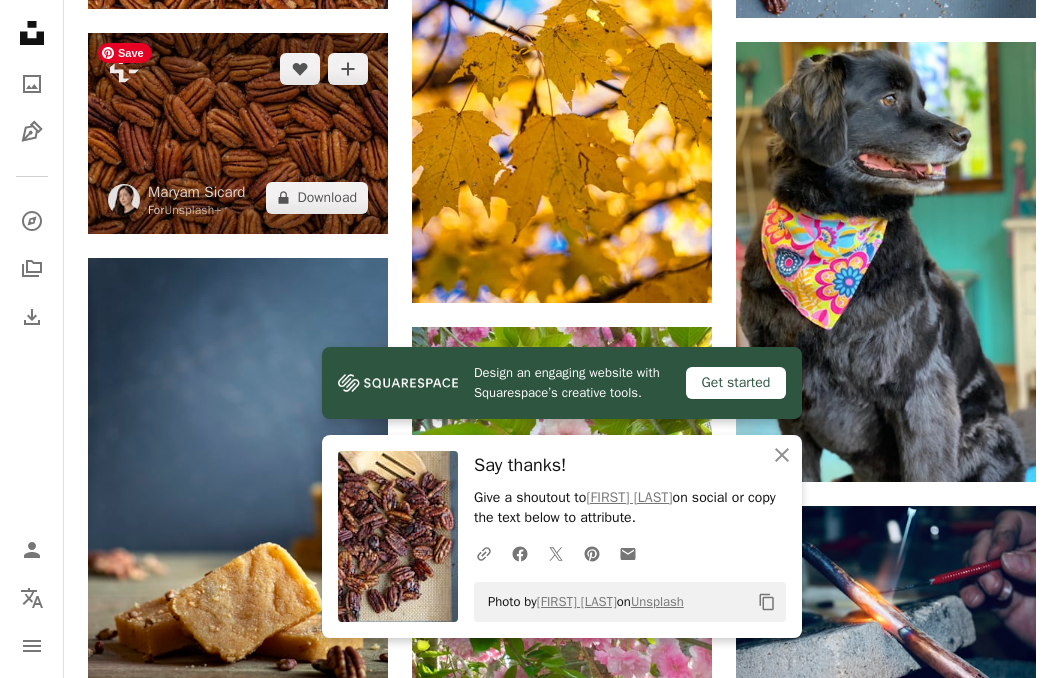 scroll, scrollTop: 1434, scrollLeft: 0, axis: vertical 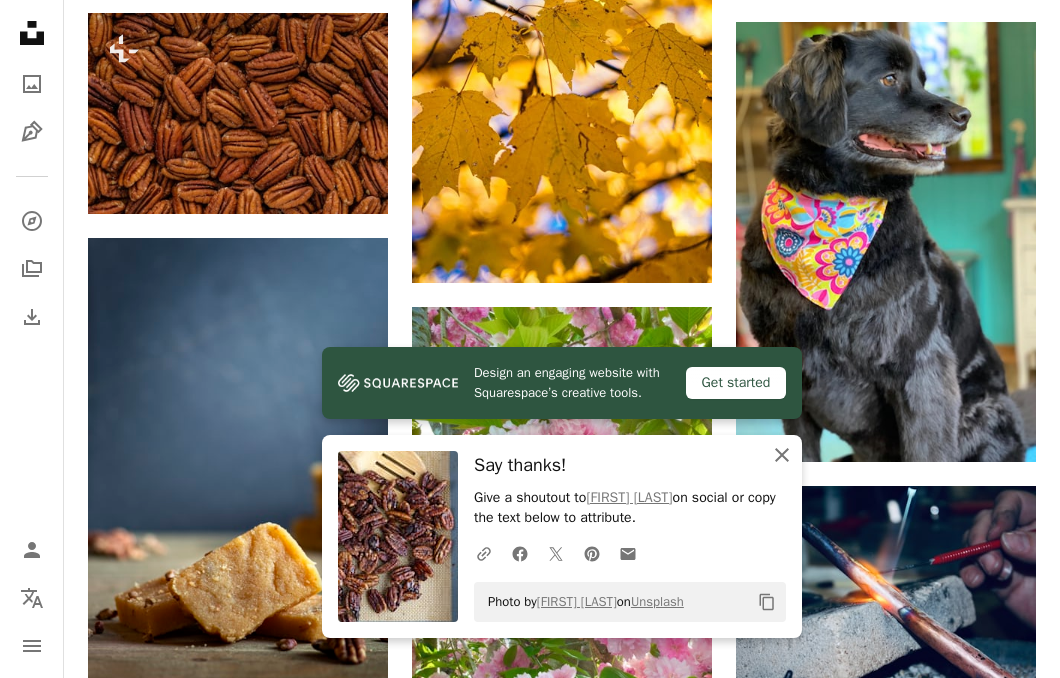 click 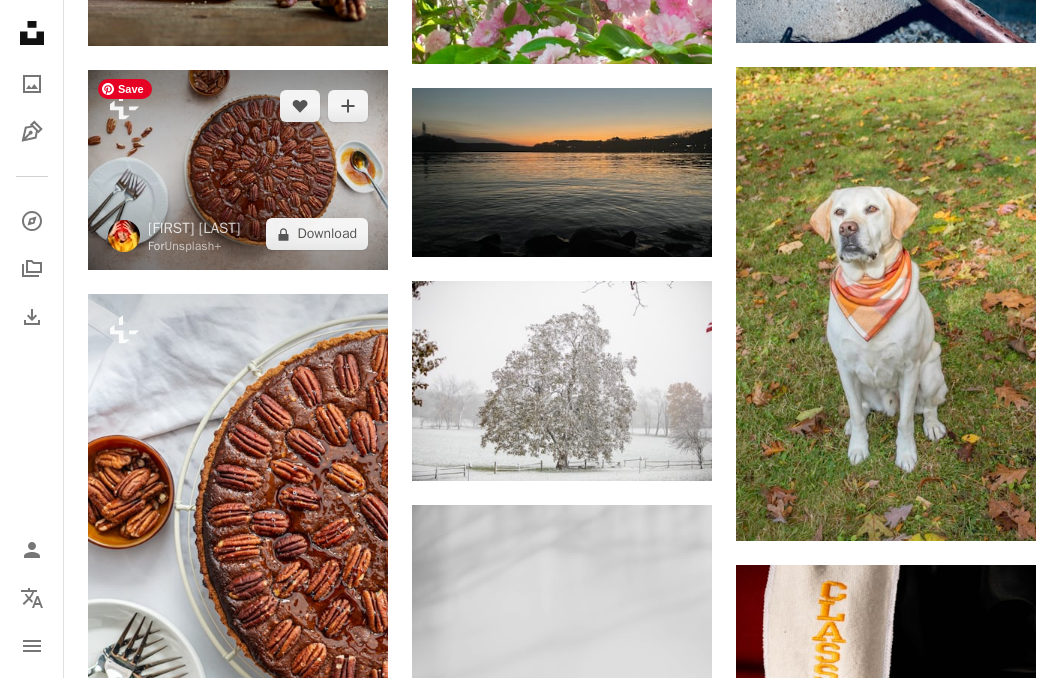scroll, scrollTop: 2067, scrollLeft: 0, axis: vertical 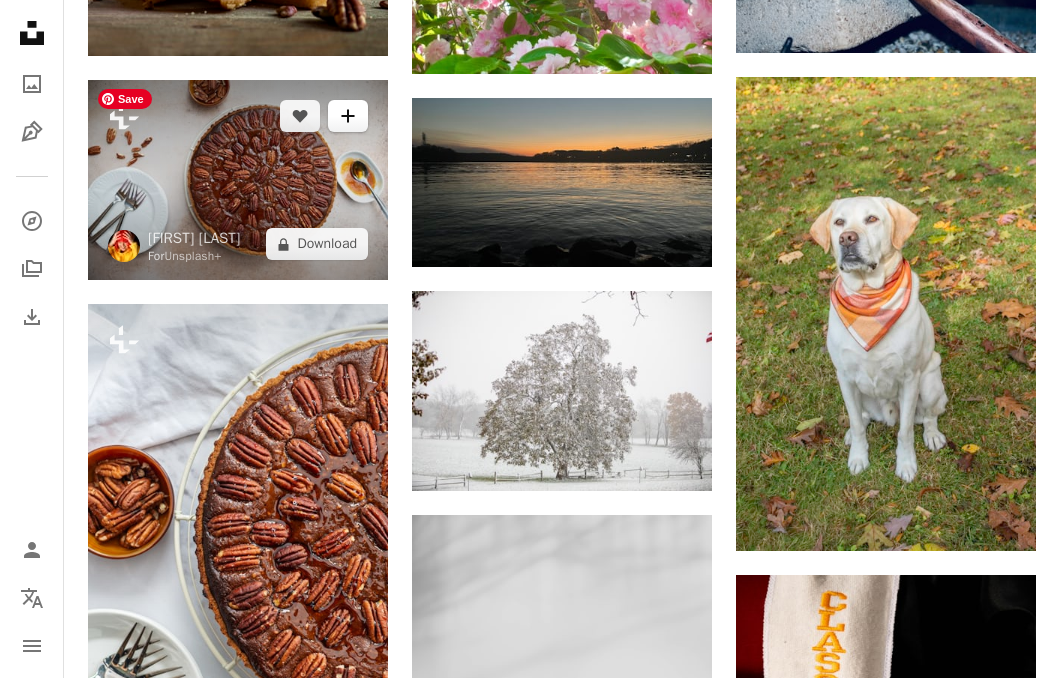 click 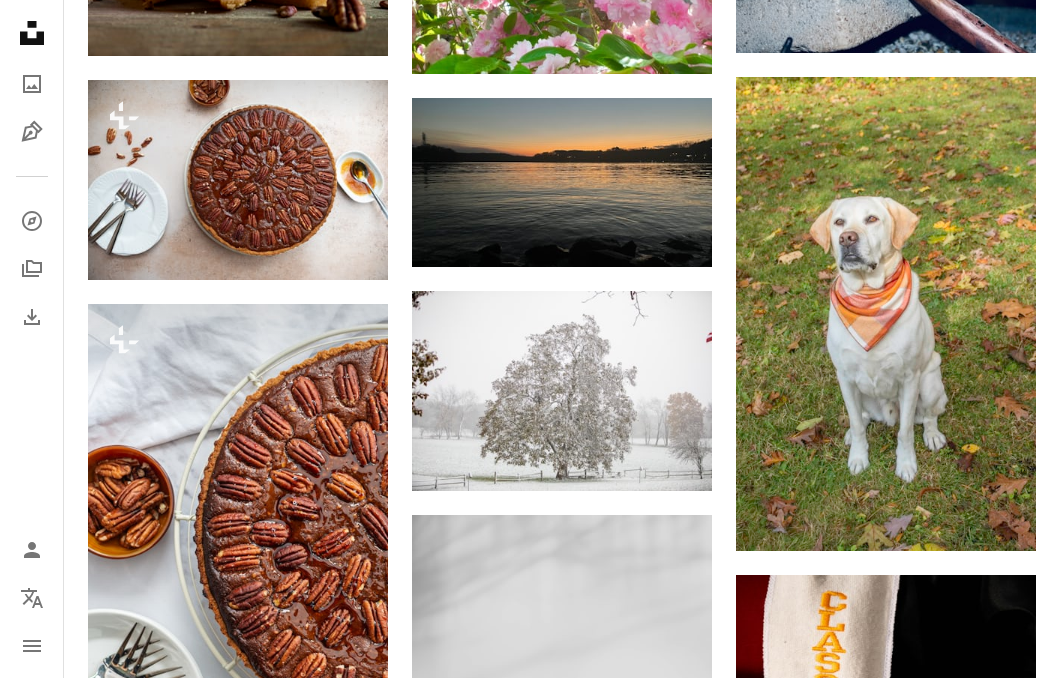 click on "An X shape Join Unsplash Already have an account?  Login First name Last name Email Username  (only letters, numbers and underscores) Password  (min. 8 char) Join By joining, you agree to the  Terms  and  Privacy Policy ." at bounding box center (530, 2424) 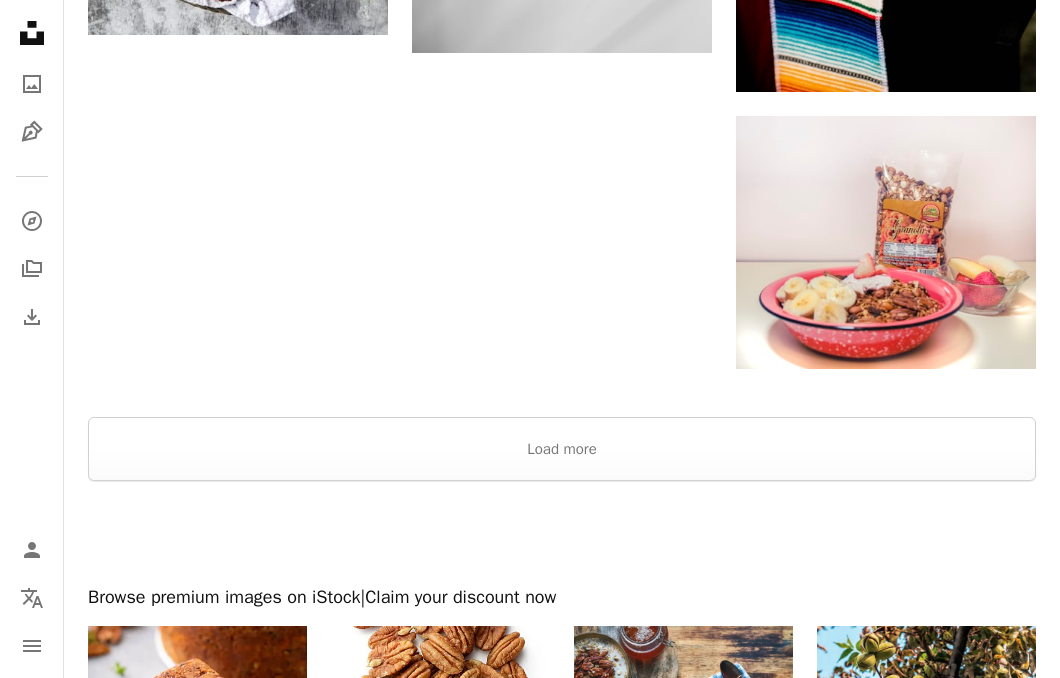 scroll, scrollTop: 2981, scrollLeft: 0, axis: vertical 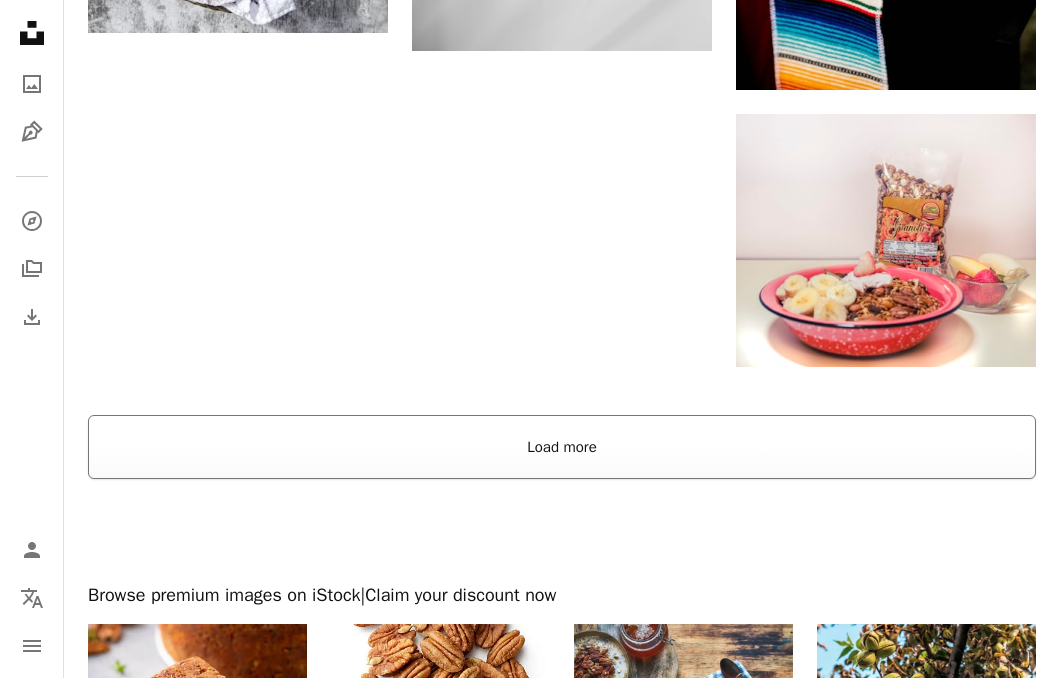click on "Load more" at bounding box center (562, 447) 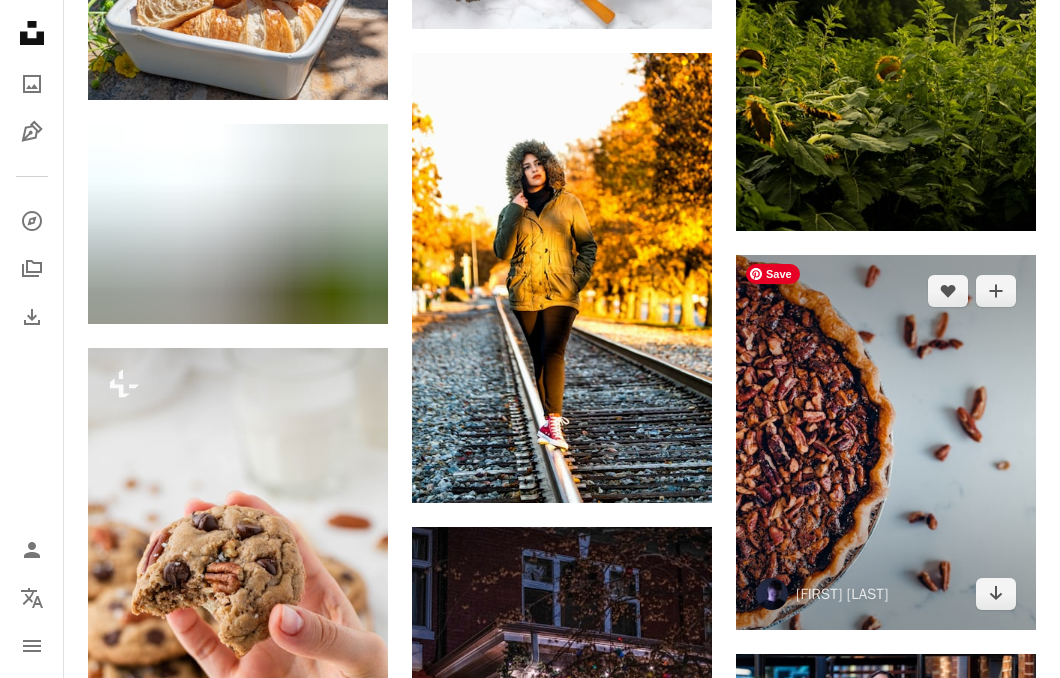 scroll, scrollTop: 4889, scrollLeft: 0, axis: vertical 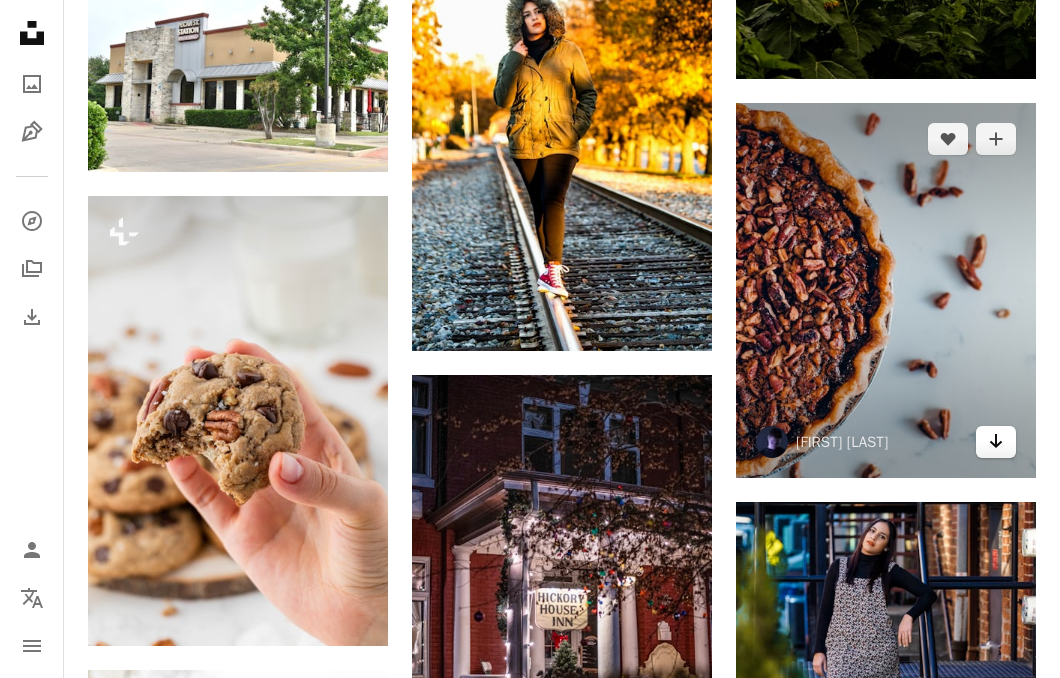 click on "Arrow pointing down" at bounding box center (996, 442) 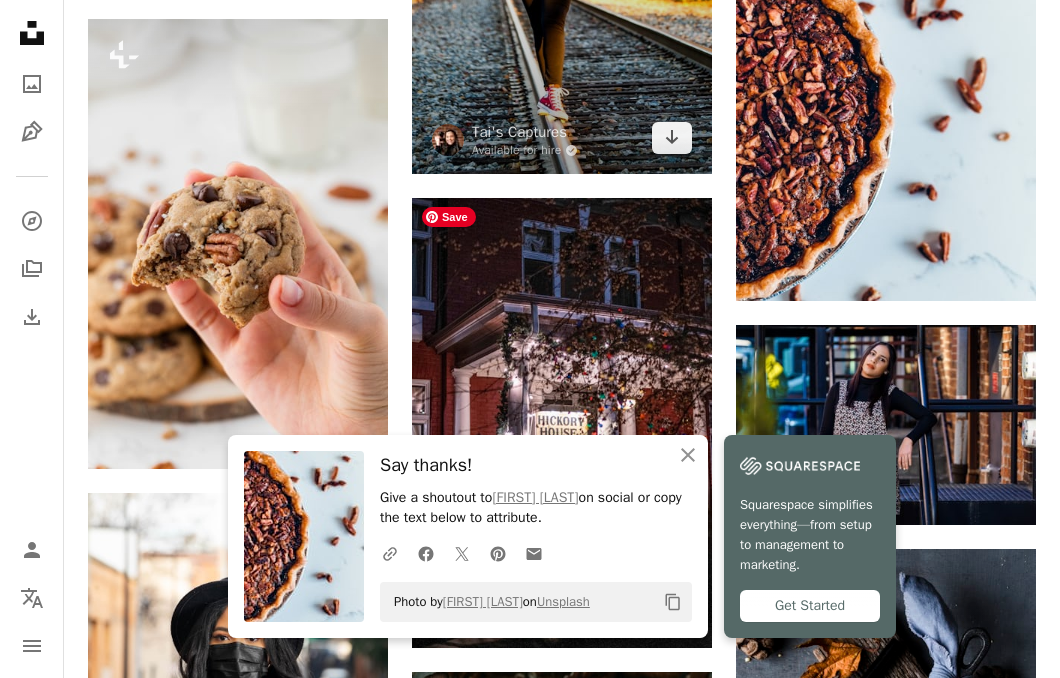 scroll, scrollTop: 5085, scrollLeft: 0, axis: vertical 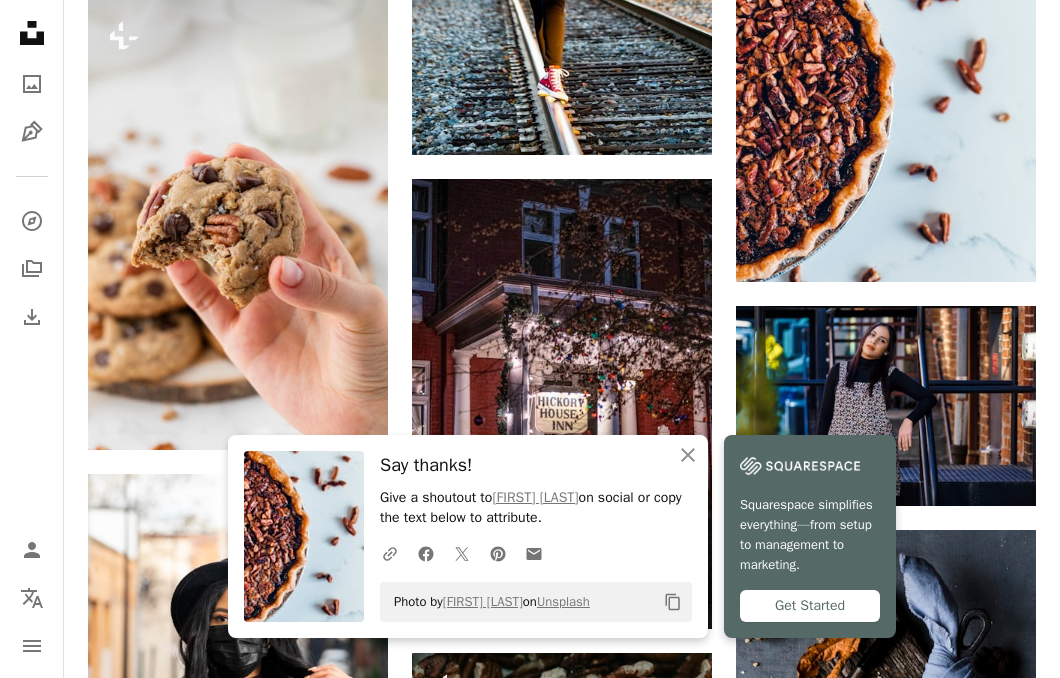 click on "[FIRST] [LAST]" at bounding box center (562, -728) 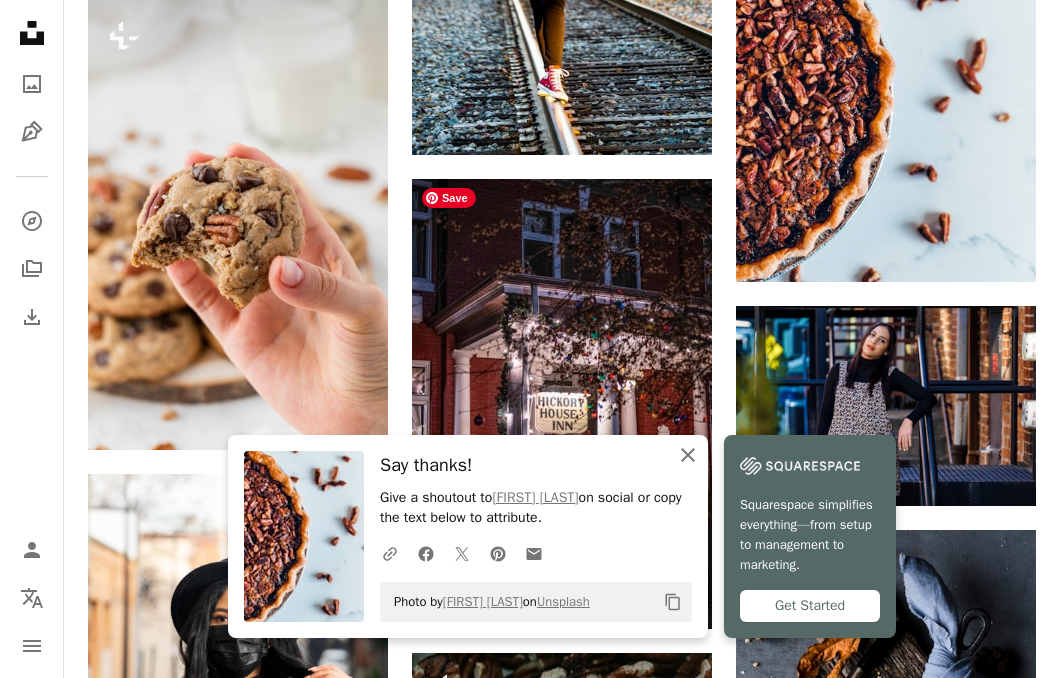 click 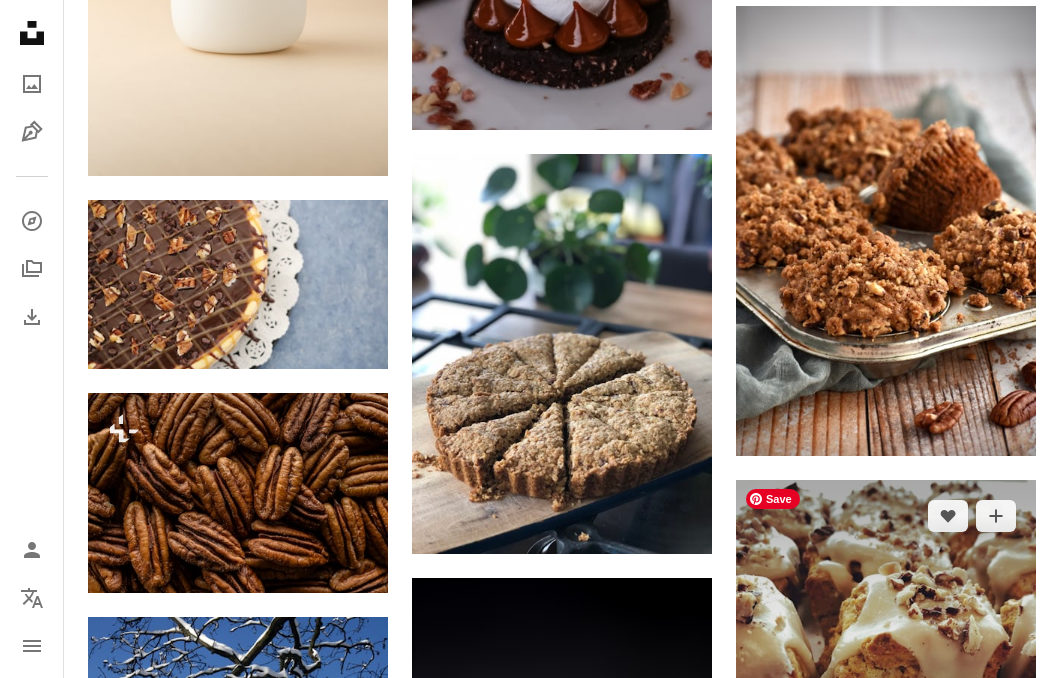 scroll, scrollTop: 6306, scrollLeft: 0, axis: vertical 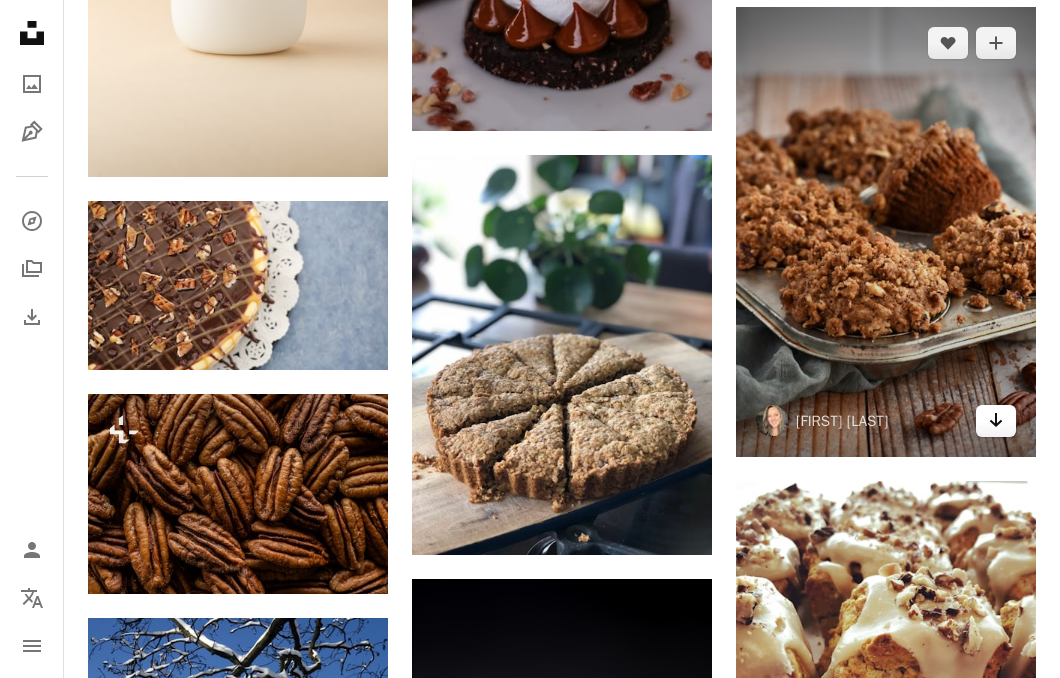 click 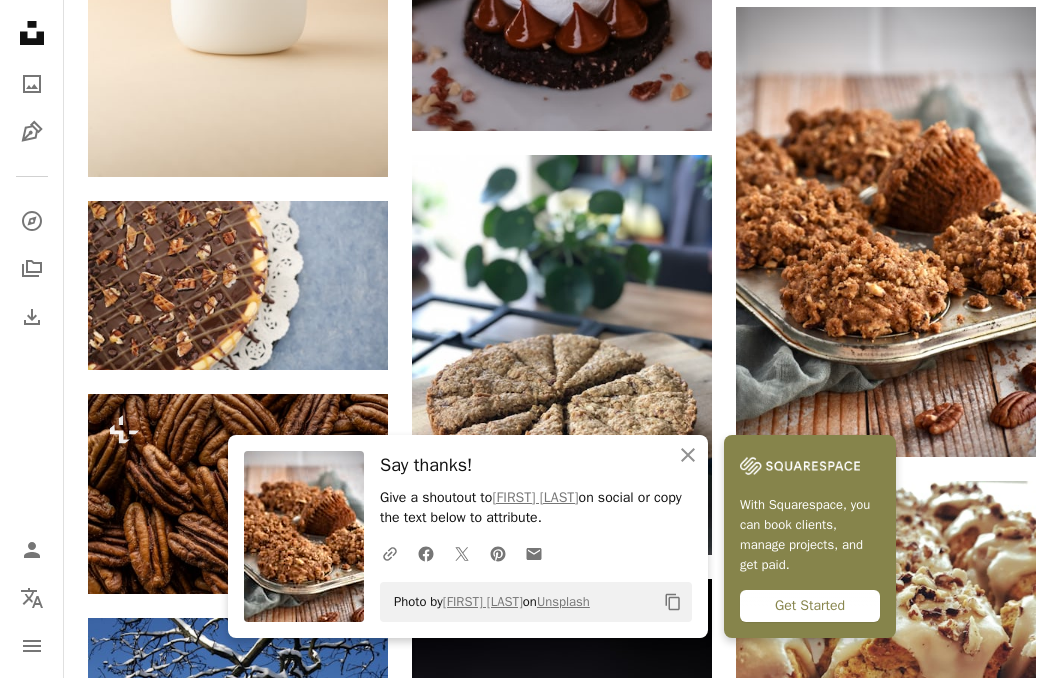click on "[FIRST] [LAST]" at bounding box center (238, -861) 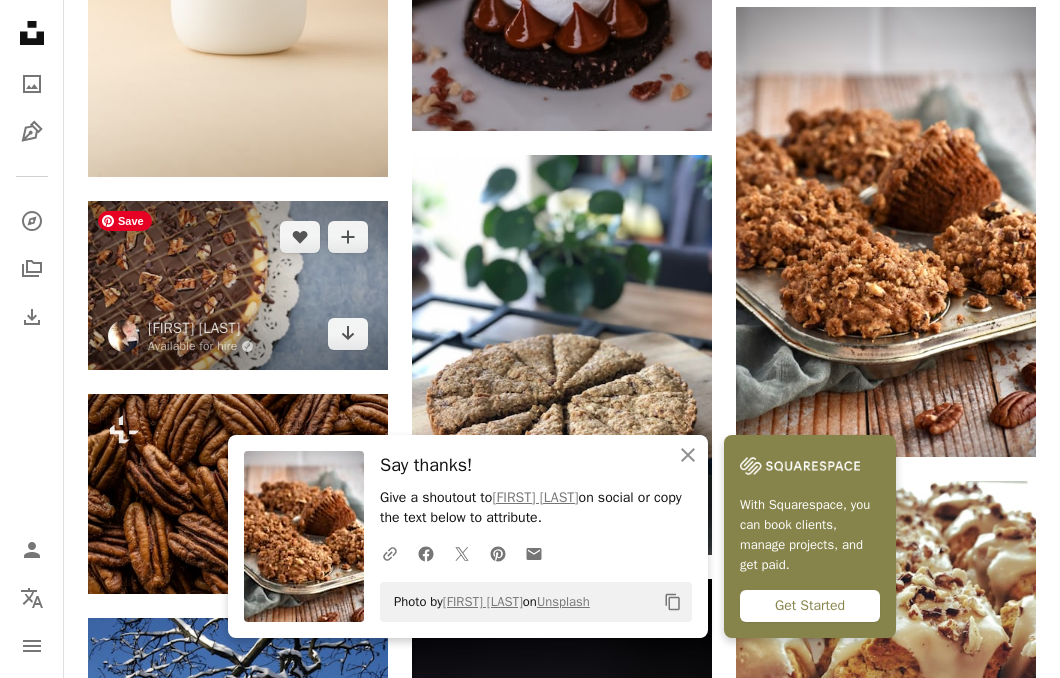 scroll, scrollTop: 6592, scrollLeft: 0, axis: vertical 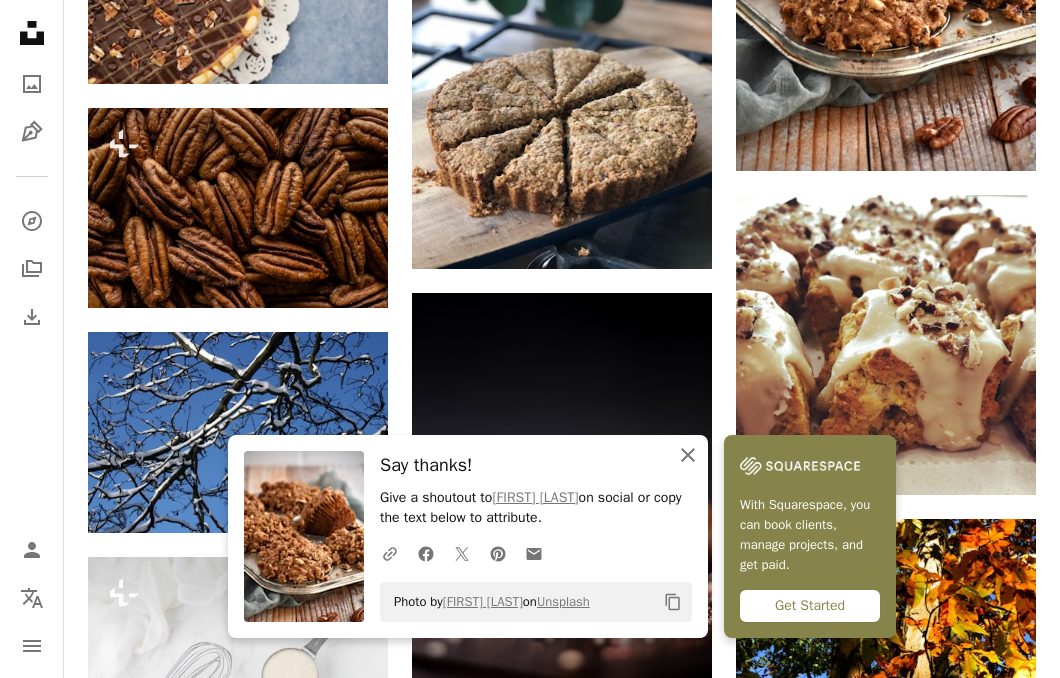 click 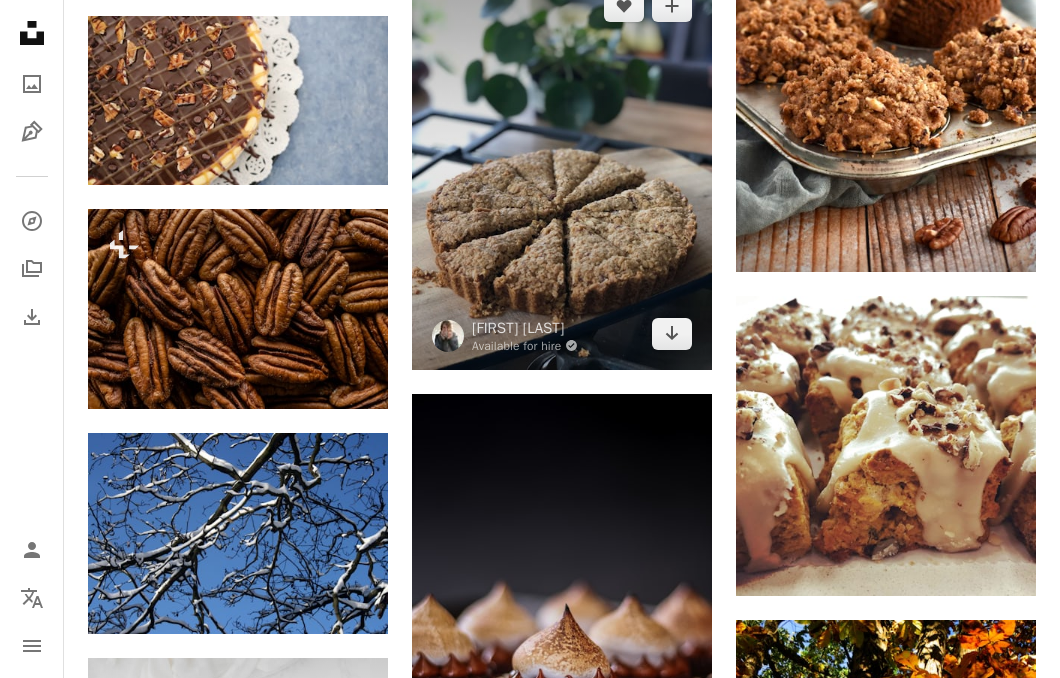 scroll, scrollTop: 6477, scrollLeft: 0, axis: vertical 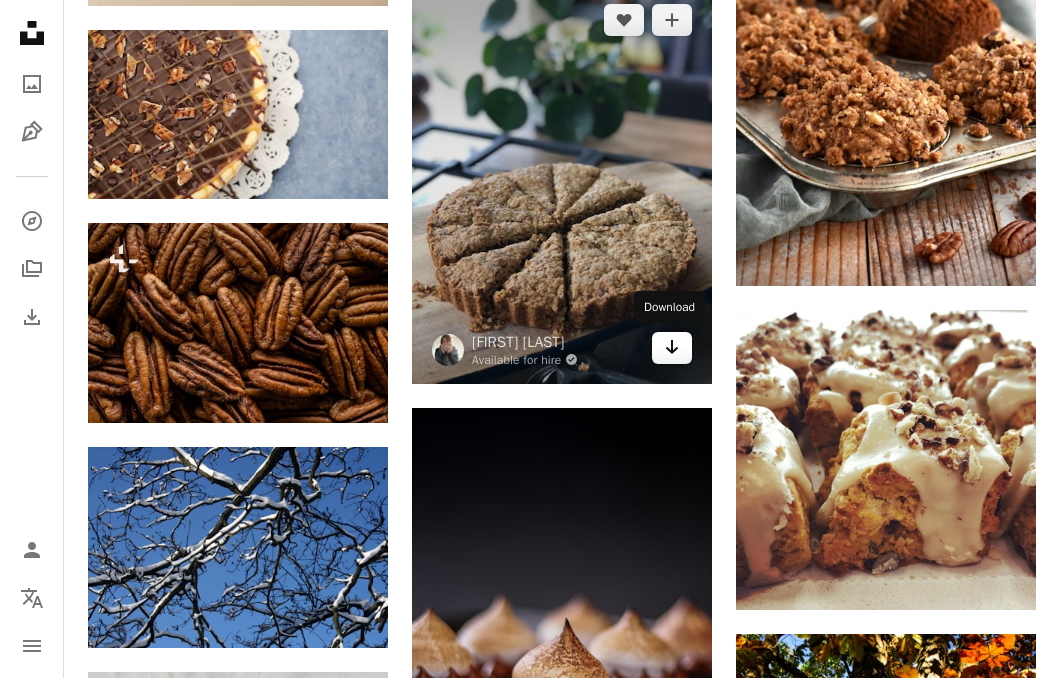 click on "Arrow pointing down" 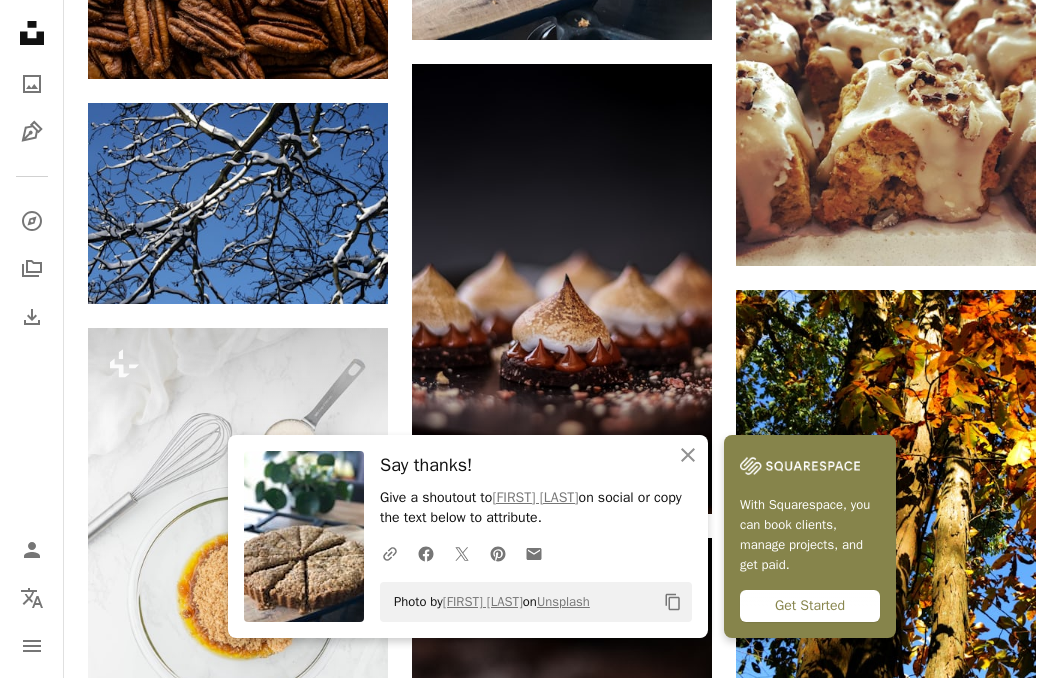 scroll, scrollTop: 6819, scrollLeft: 0, axis: vertical 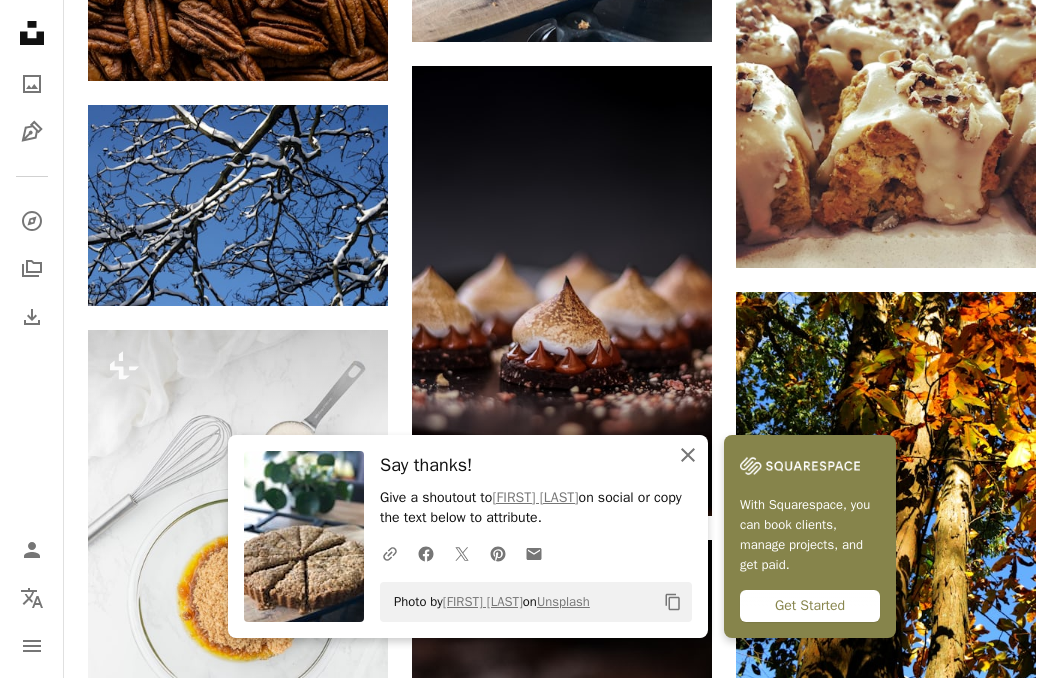 click on "An X shape" 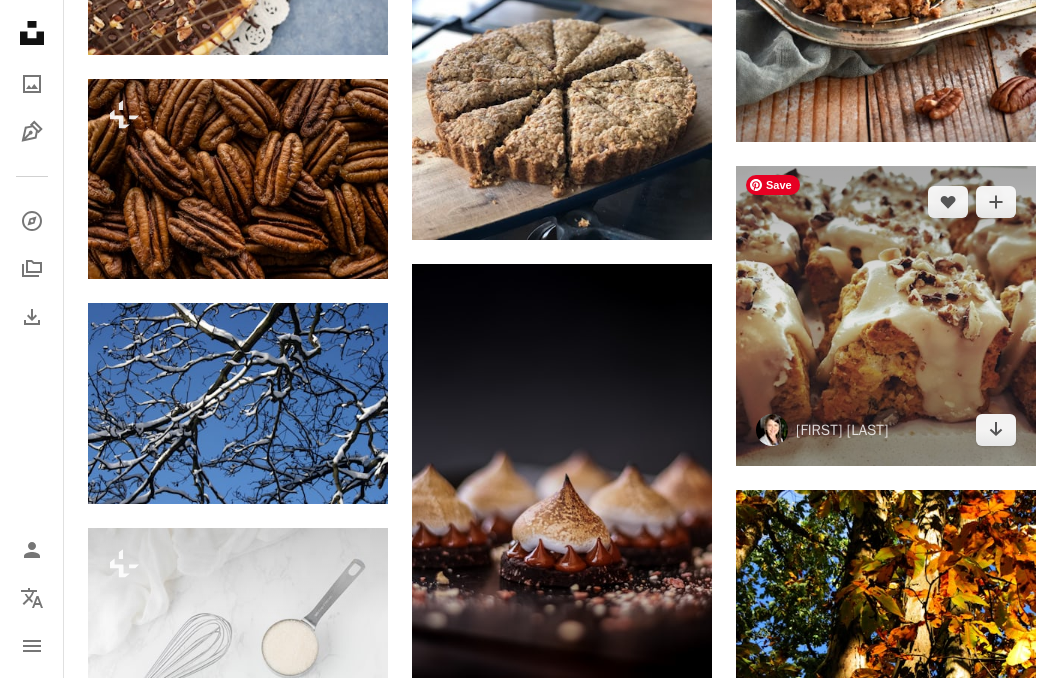 scroll, scrollTop: 6589, scrollLeft: 0, axis: vertical 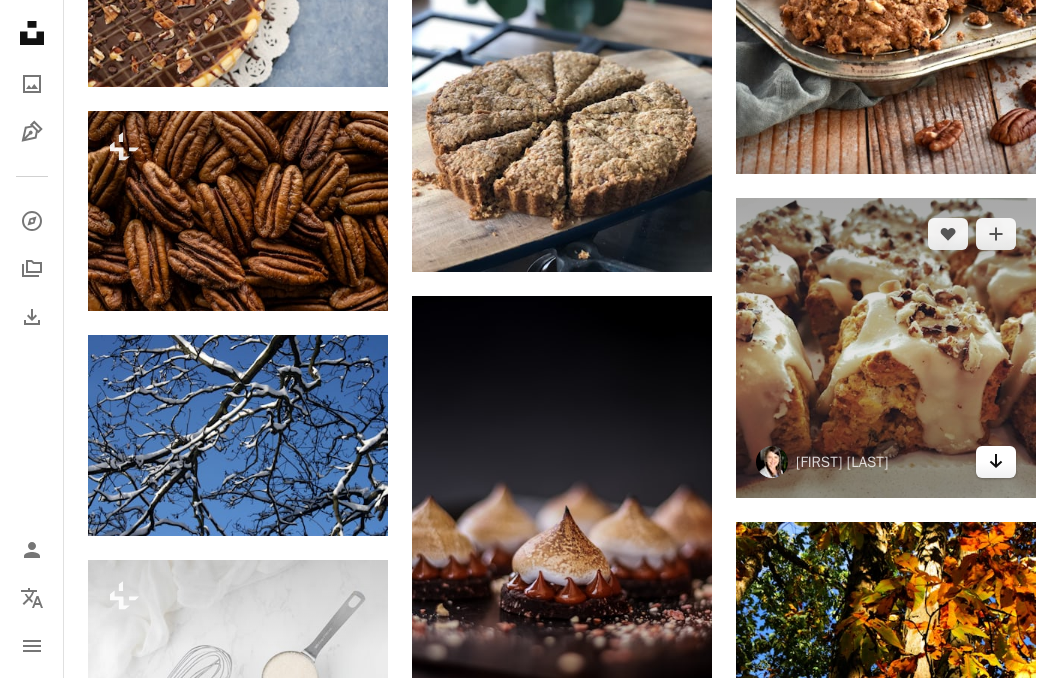 click on "Arrow pointing down" at bounding box center (996, 462) 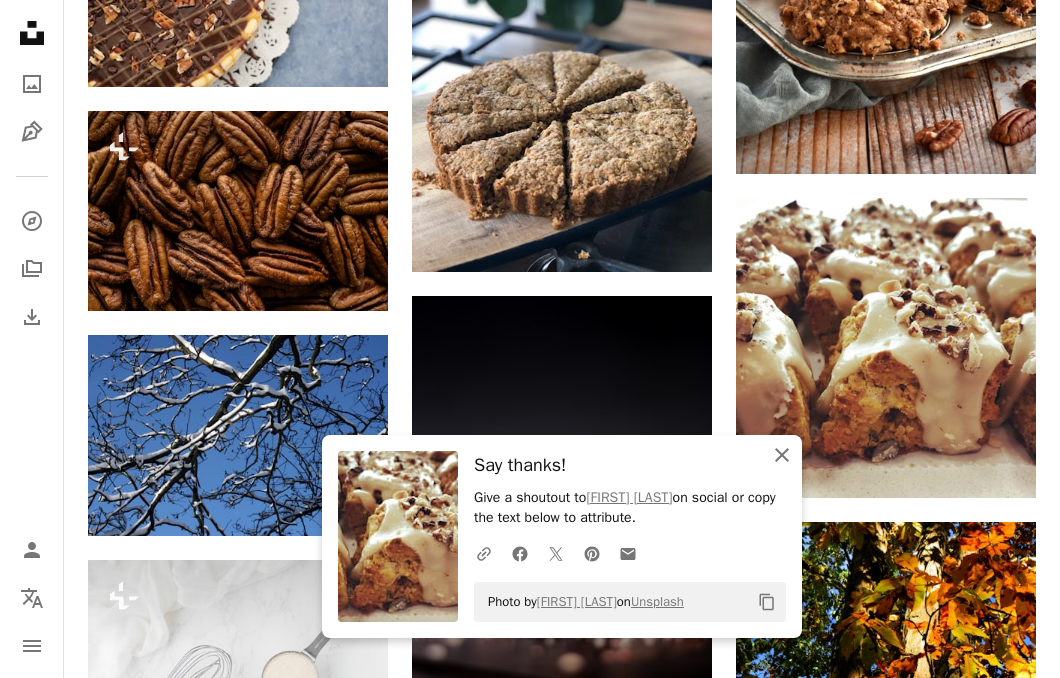 click 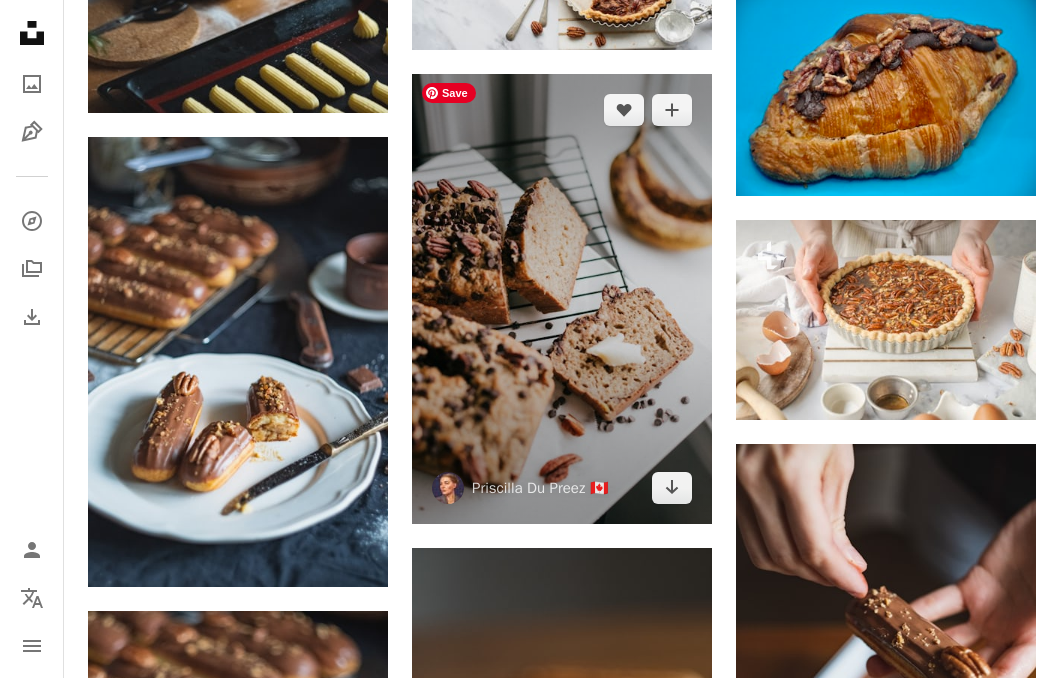 scroll, scrollTop: 9817, scrollLeft: 0, axis: vertical 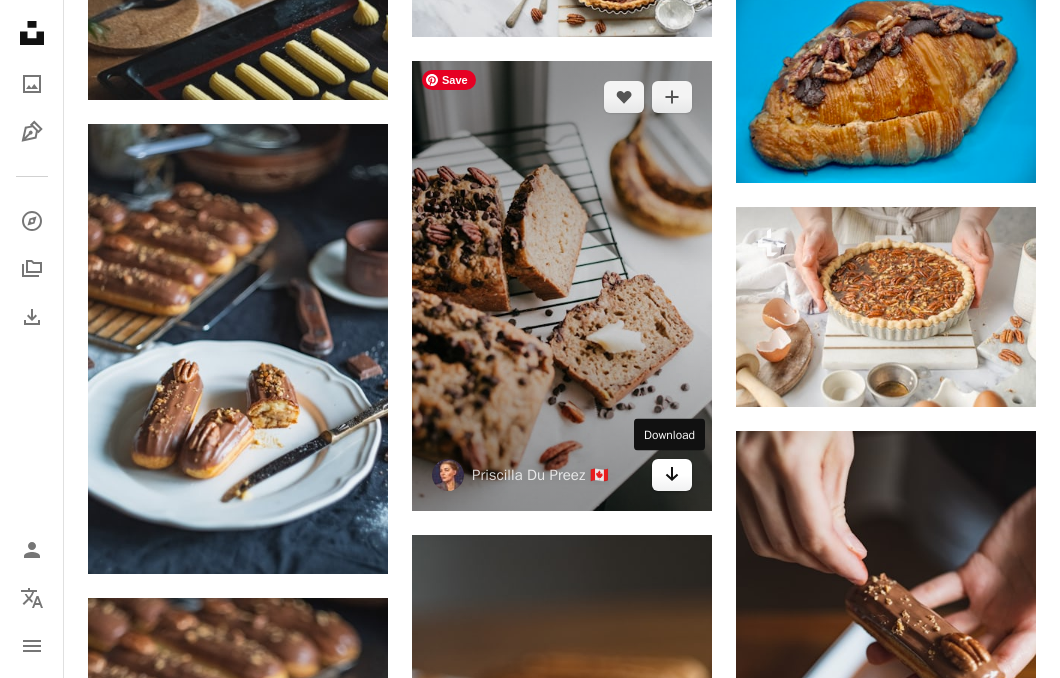 click on "Arrow pointing down" 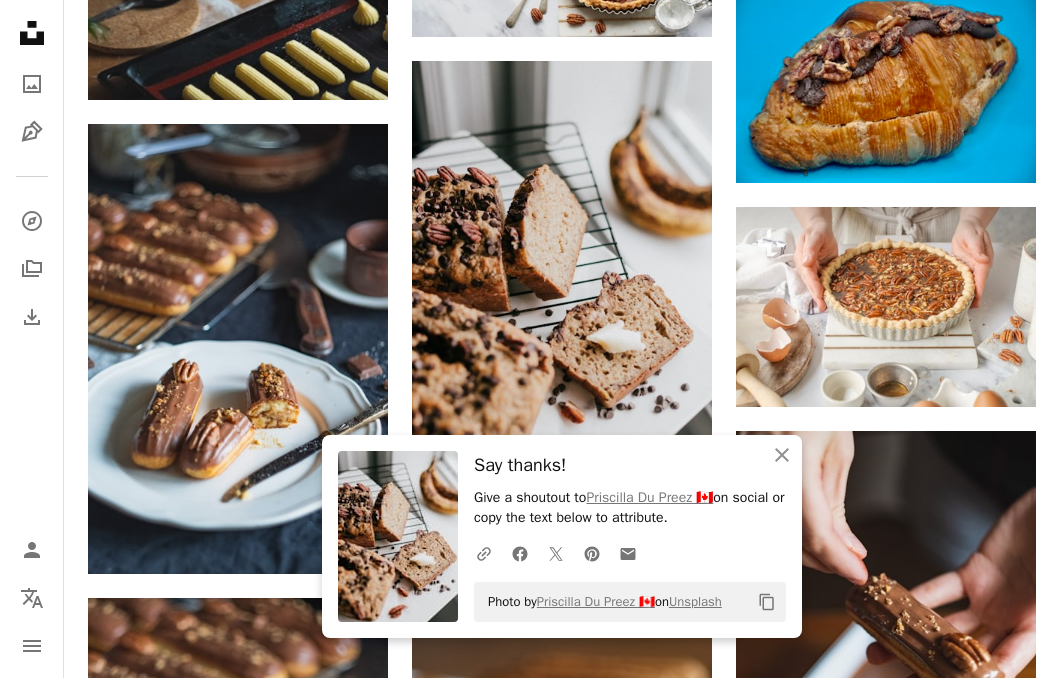 click on "[FIRST] [LAST]" at bounding box center (562, -2935) 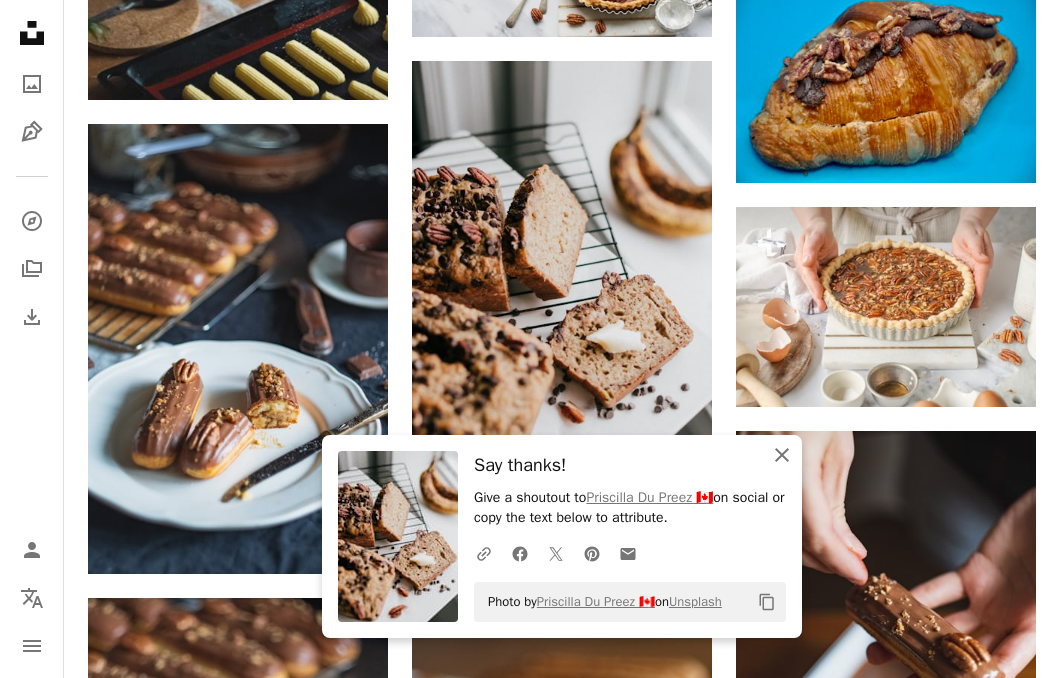 click 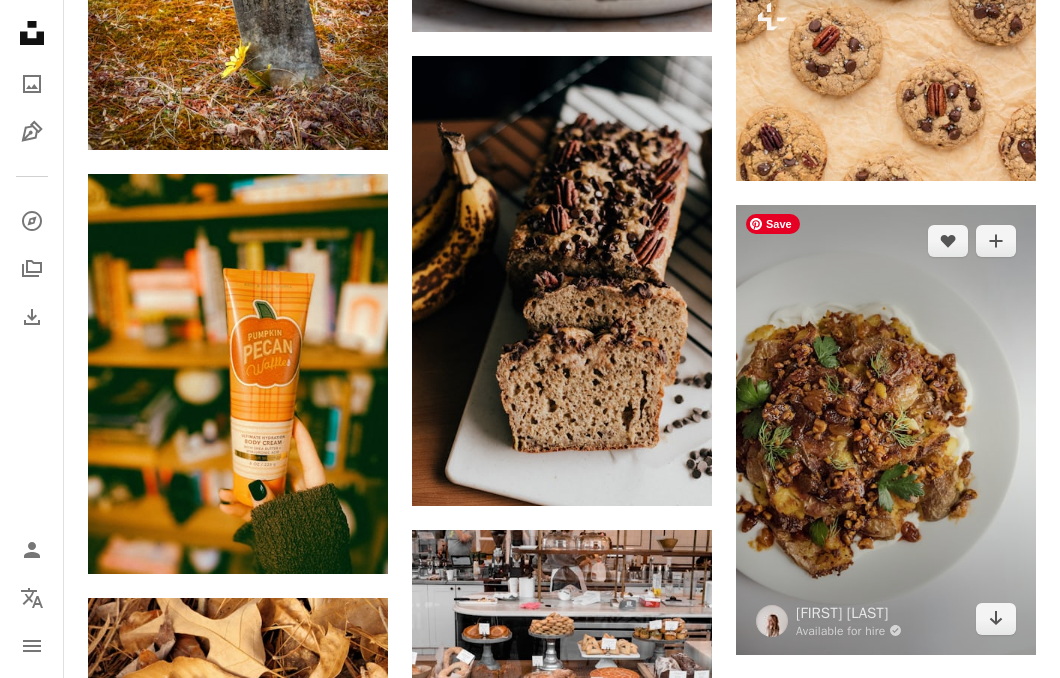 scroll, scrollTop: 11666, scrollLeft: 0, axis: vertical 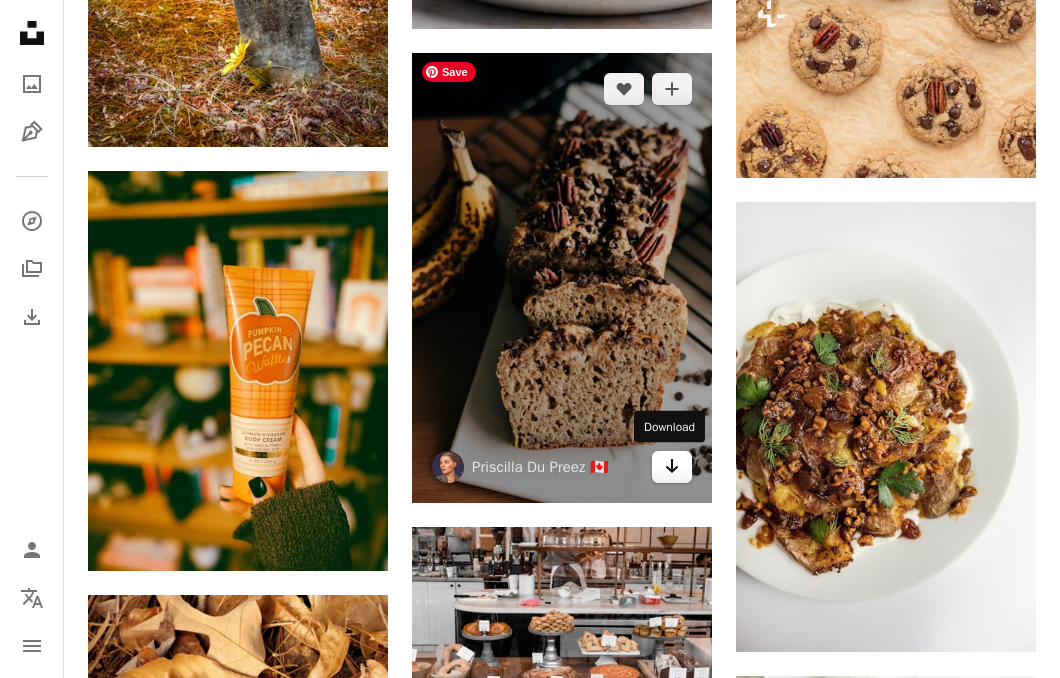 click on "Arrow pointing down" 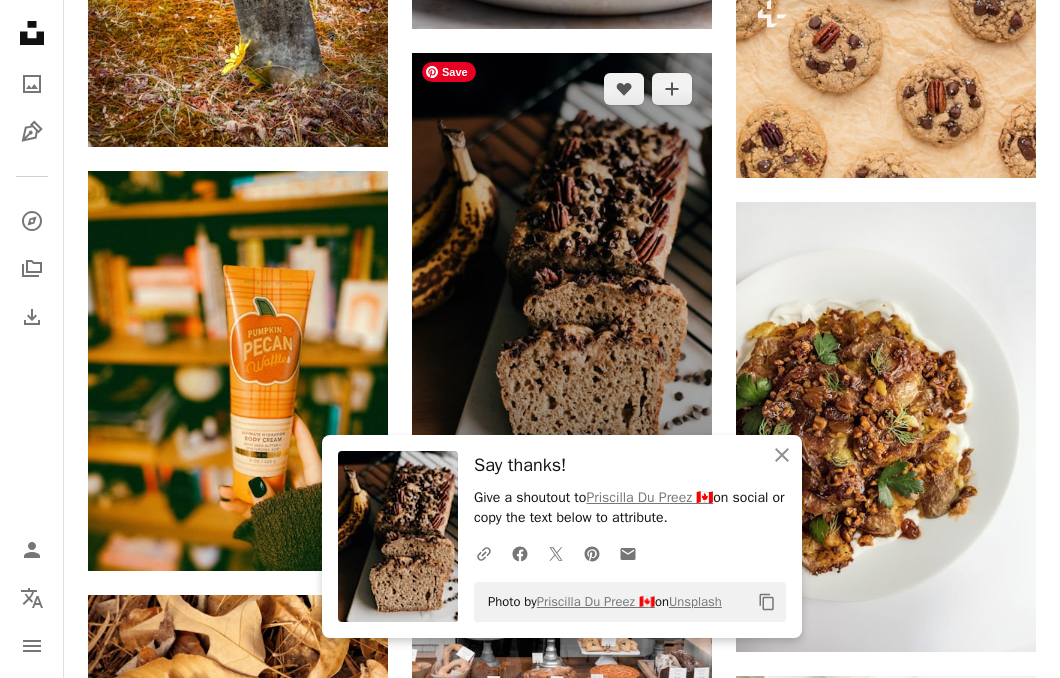 click at bounding box center [562, 278] 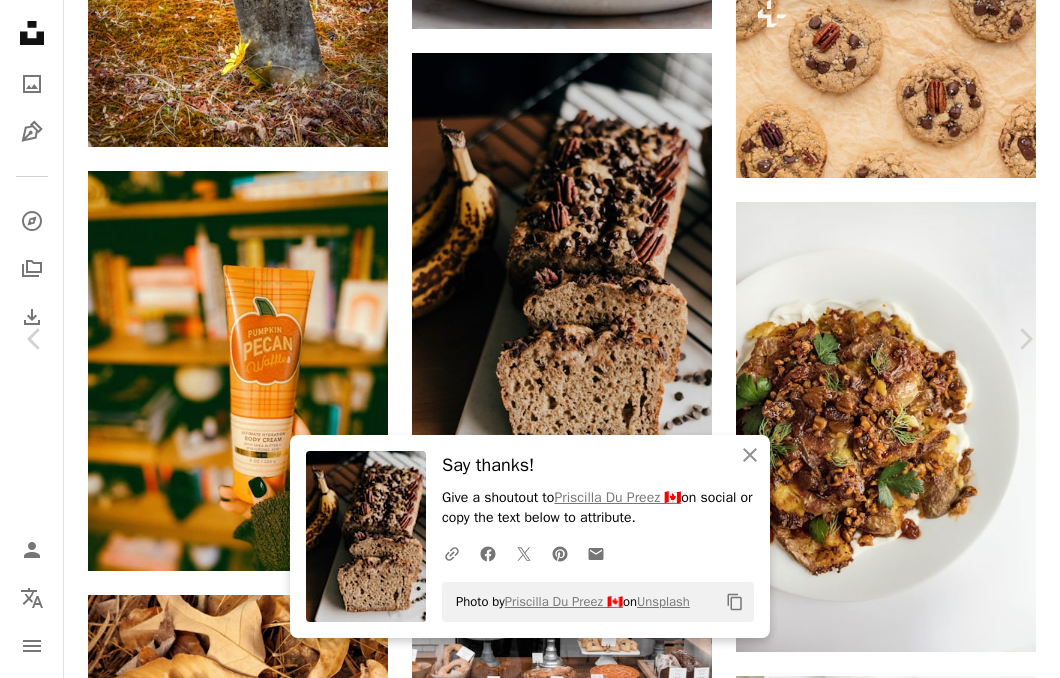 click on "Zoom in" at bounding box center (522, 3713) 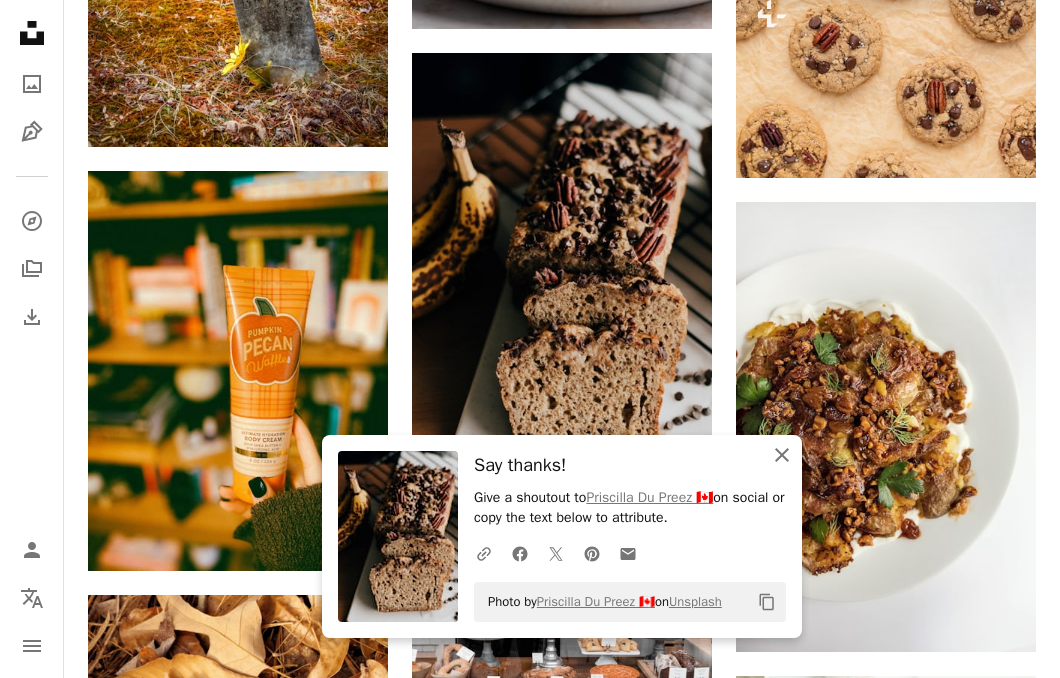 click 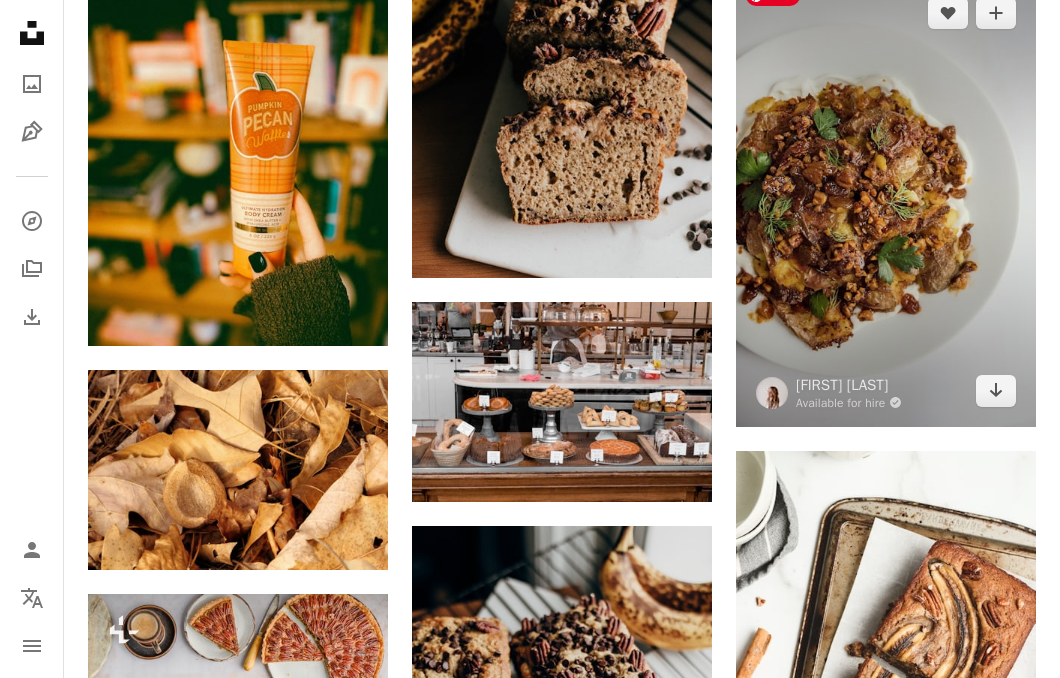 scroll, scrollTop: 11879, scrollLeft: 0, axis: vertical 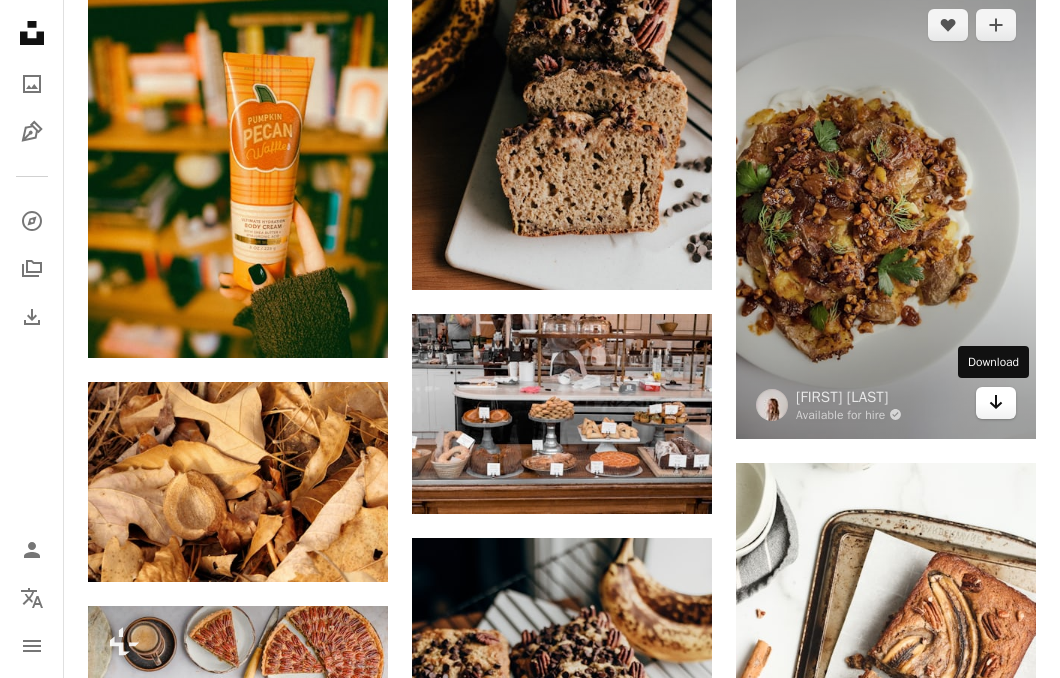 click on "Arrow pointing down" 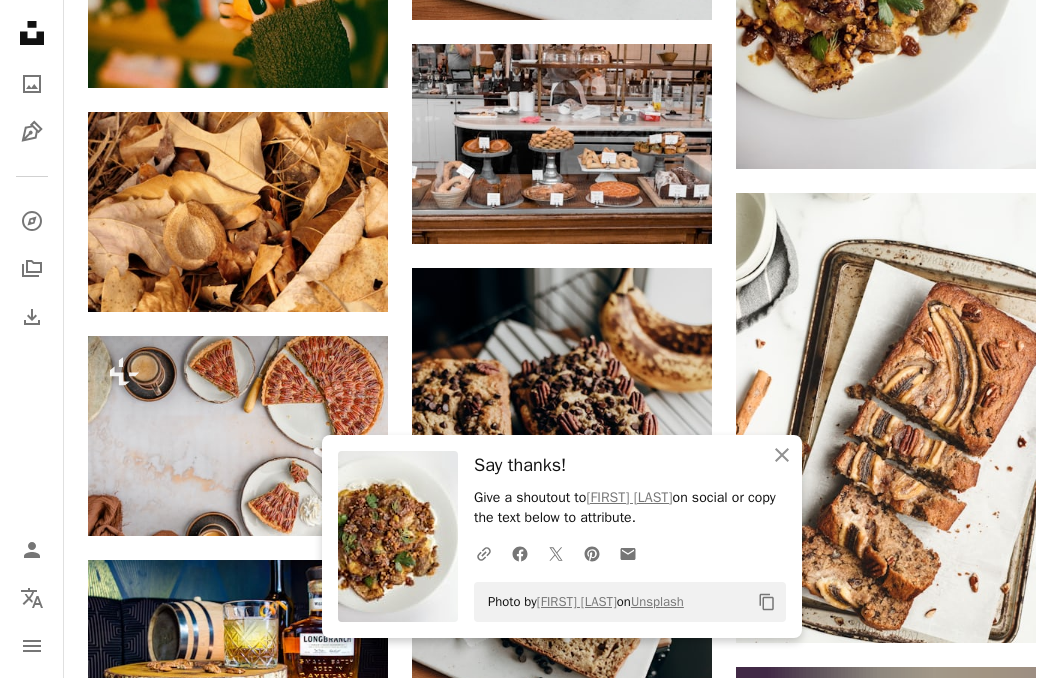 scroll, scrollTop: 12155, scrollLeft: 0, axis: vertical 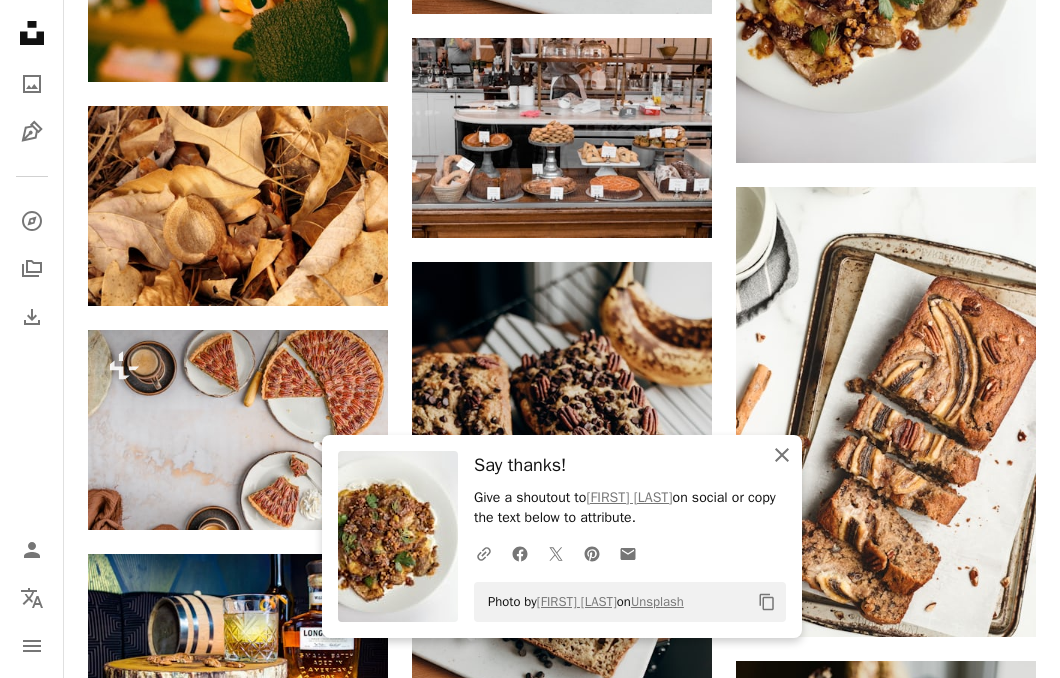 click on "An X shape" 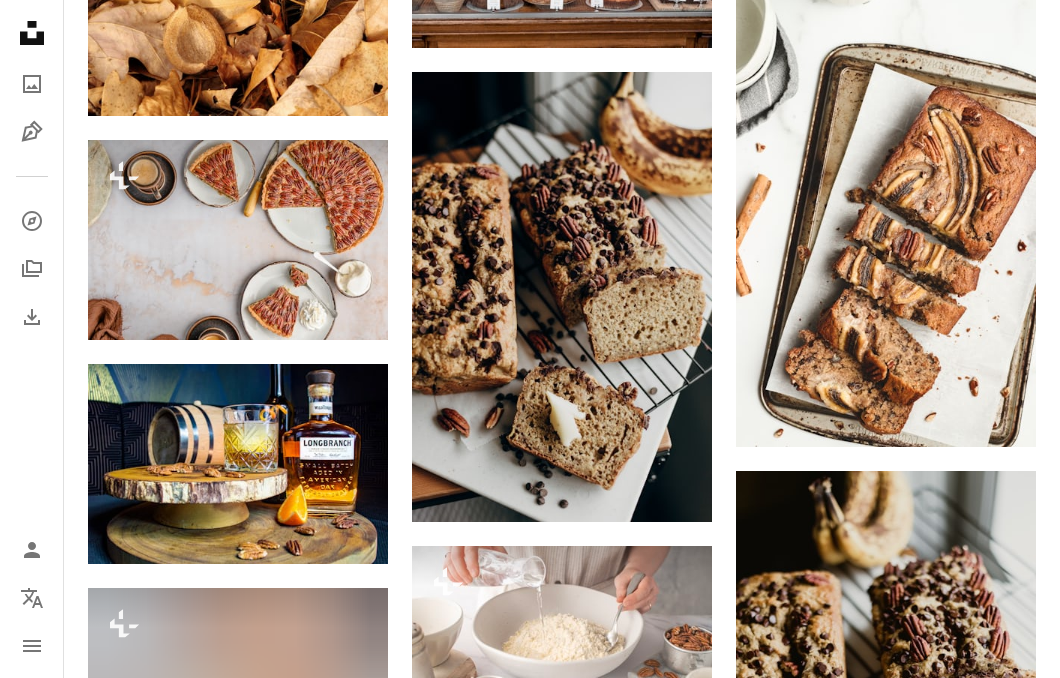scroll, scrollTop: 12330, scrollLeft: 0, axis: vertical 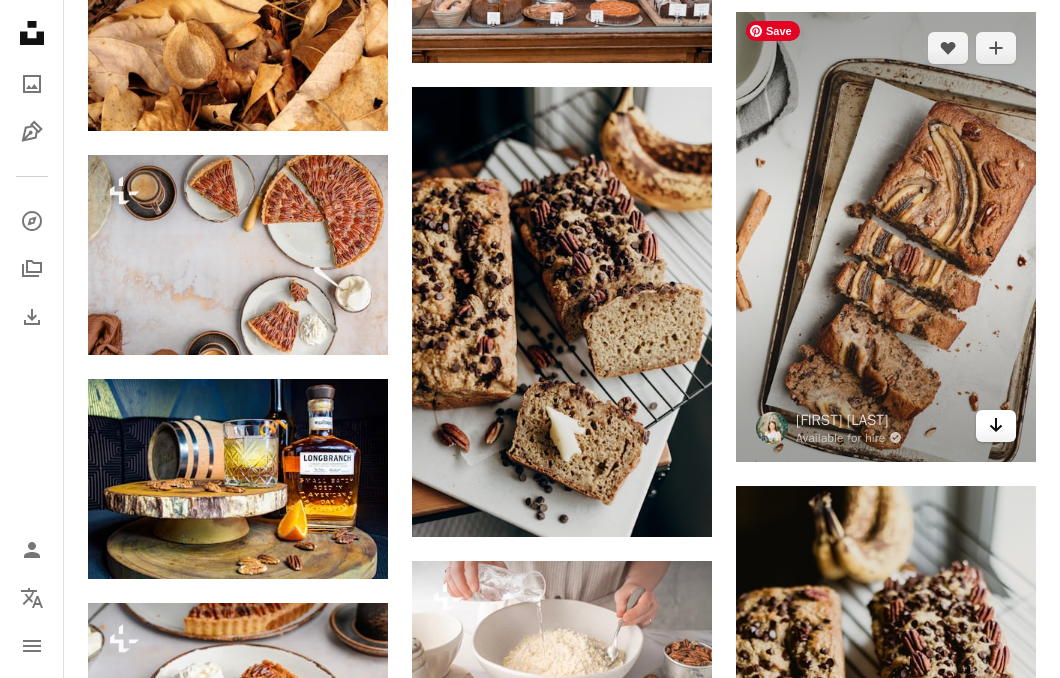 click 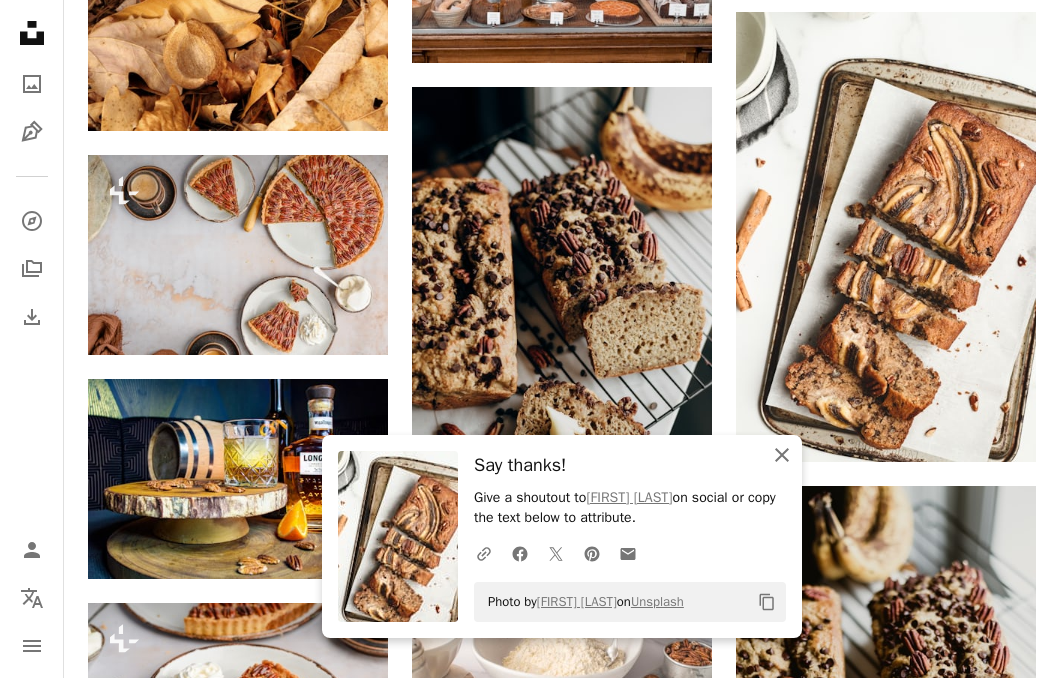 click on "An X shape" 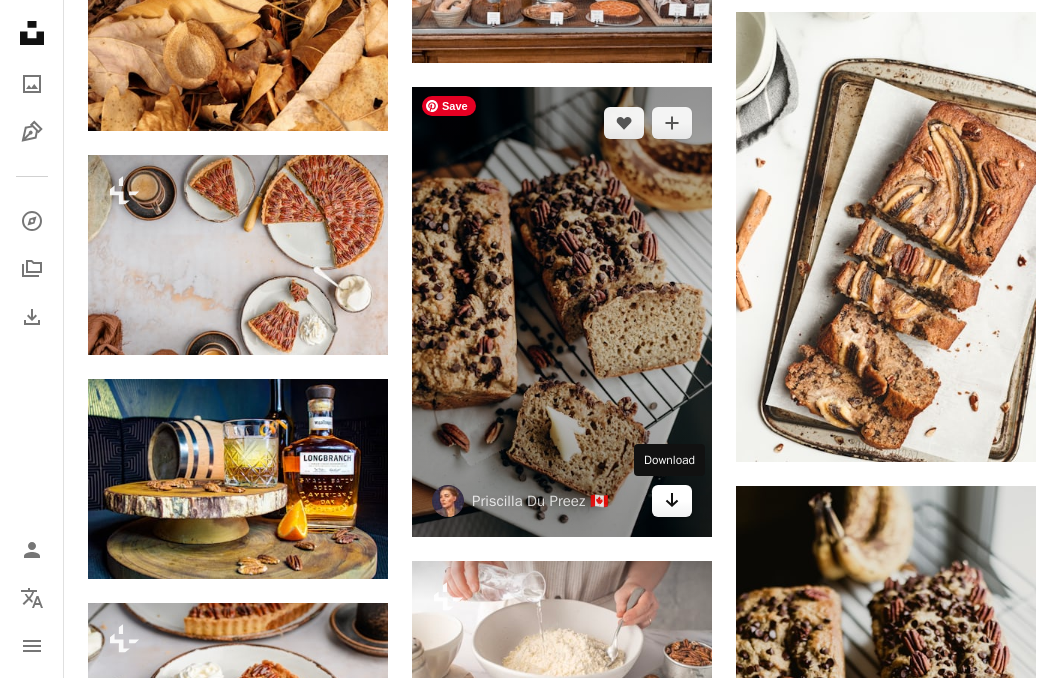 click on "Arrow pointing down" 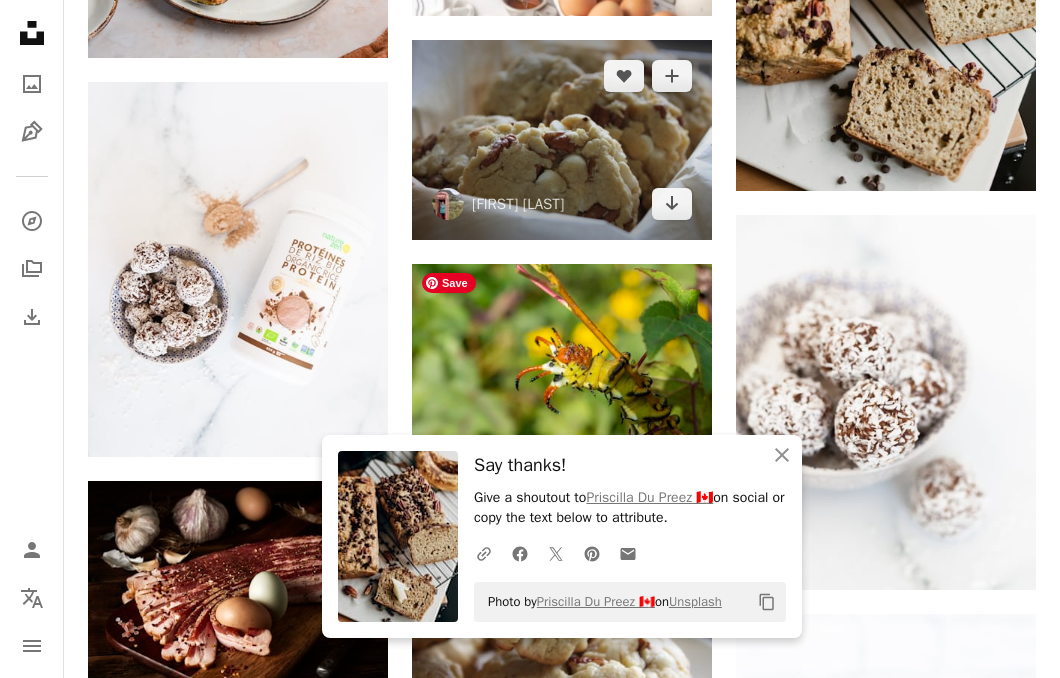 scroll, scrollTop: 13087, scrollLeft: 0, axis: vertical 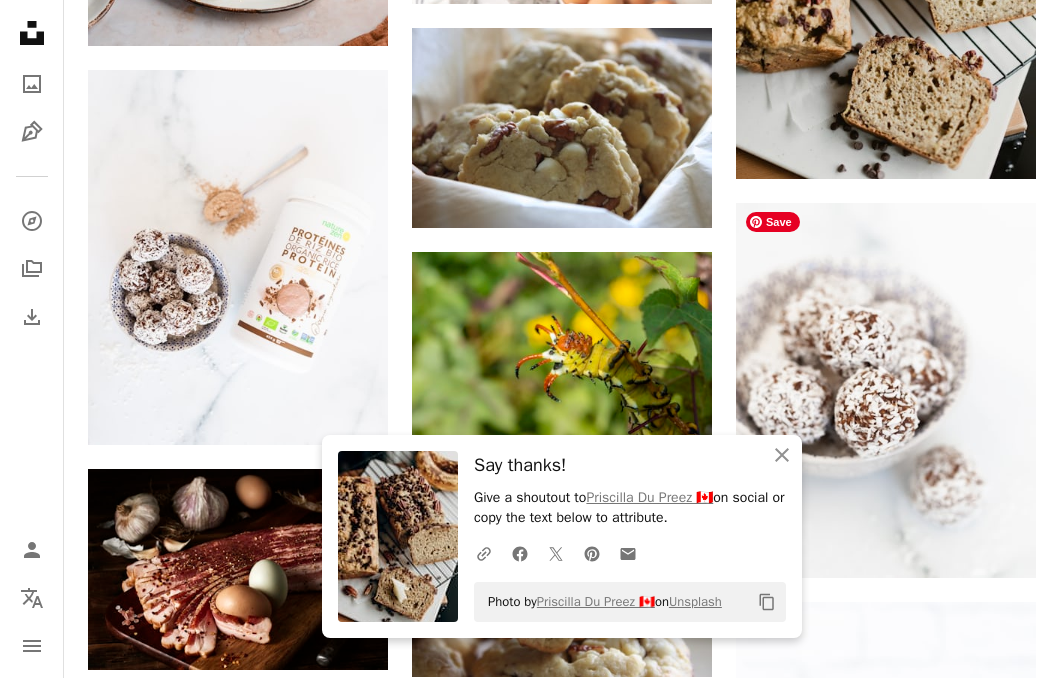 click on "[FIRST] [LAST]" at bounding box center [886, -3988] 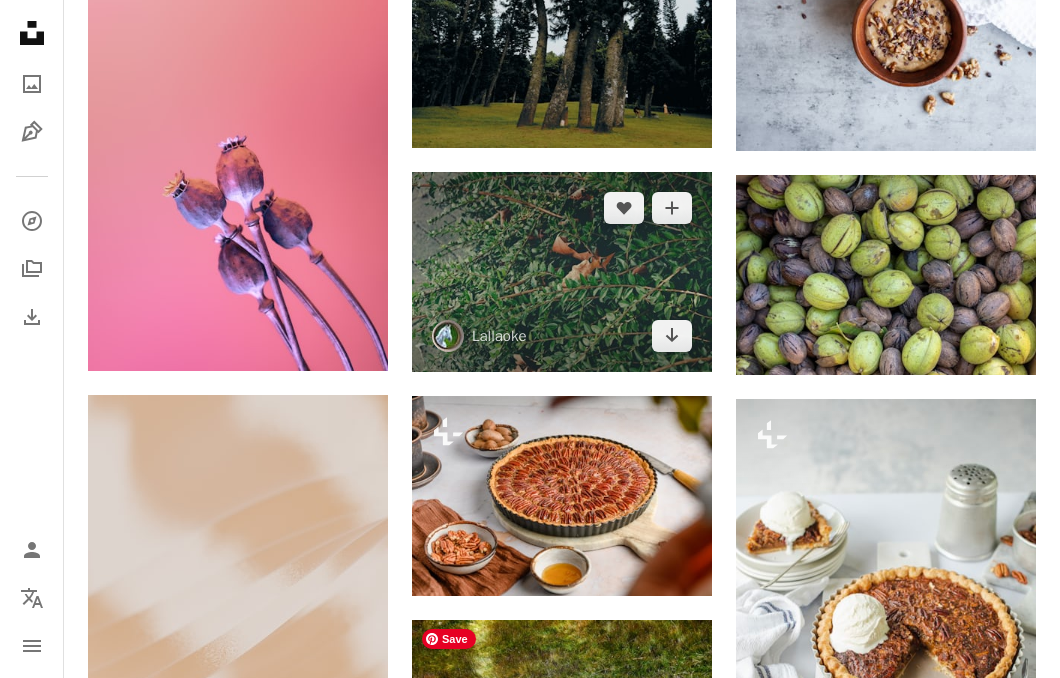 scroll, scrollTop: 15962, scrollLeft: 0, axis: vertical 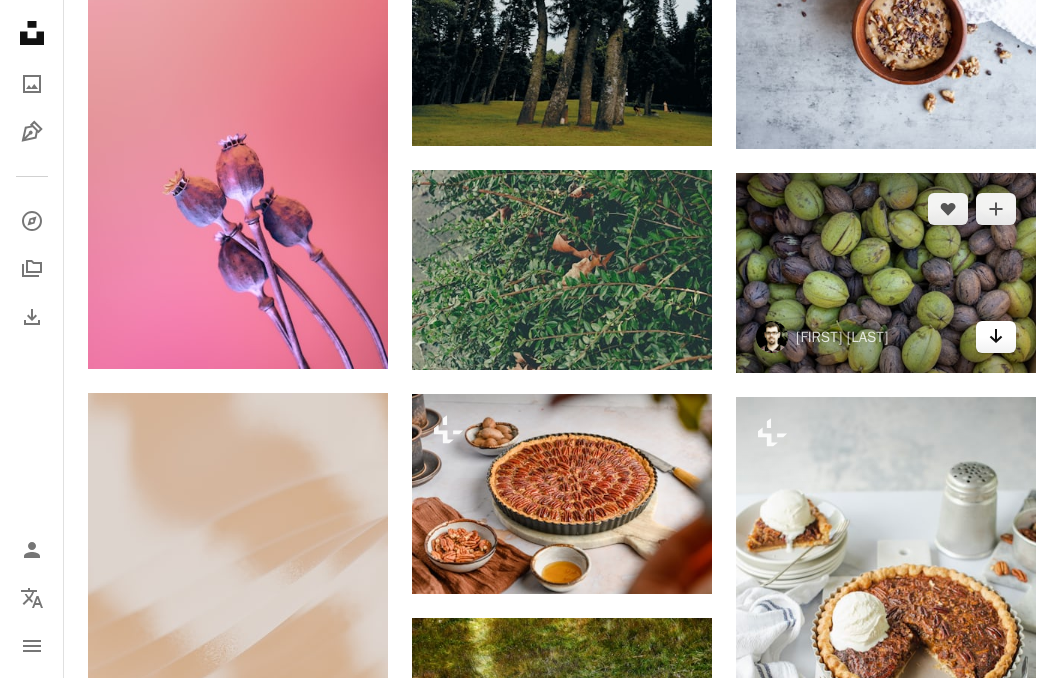 click on "Arrow pointing down" at bounding box center [996, 337] 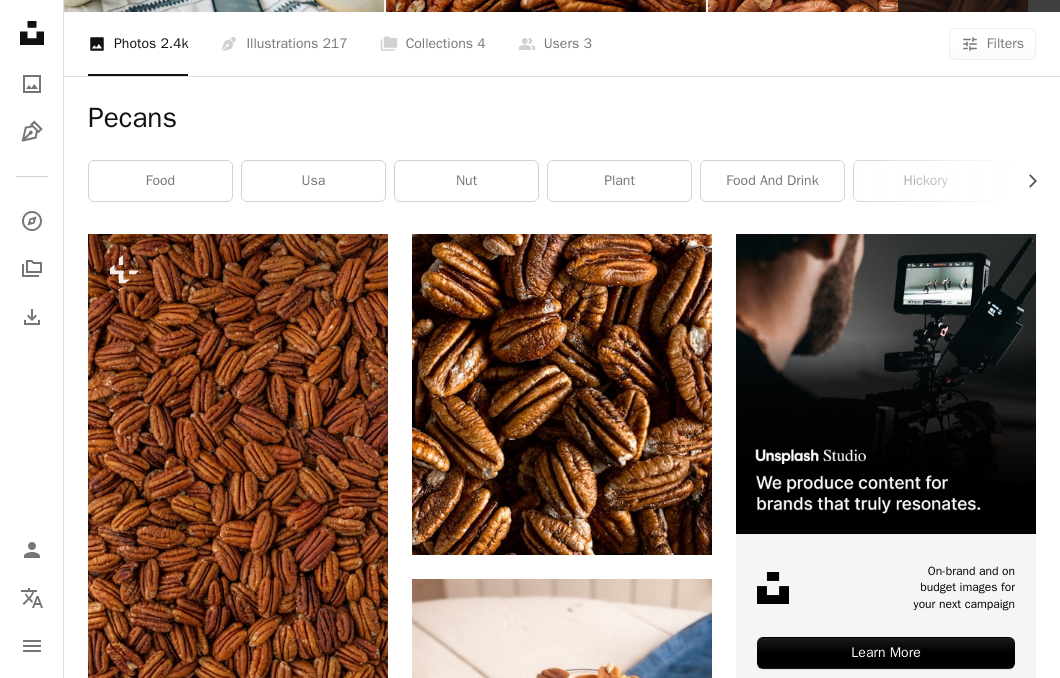 scroll, scrollTop: 0, scrollLeft: 0, axis: both 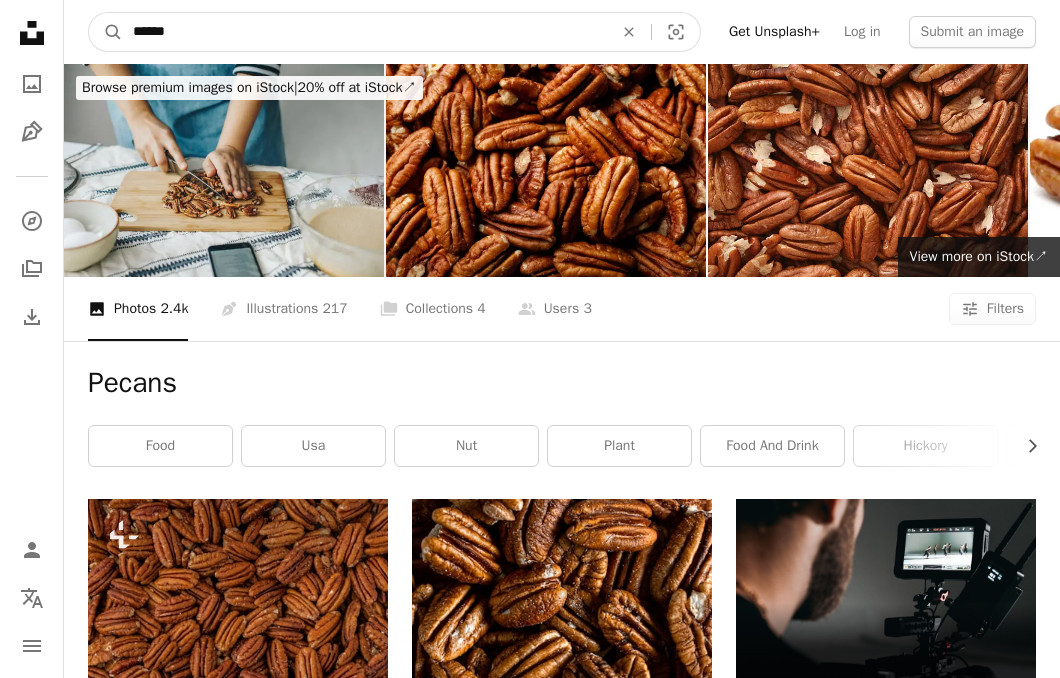 click on "******" at bounding box center (365, 32) 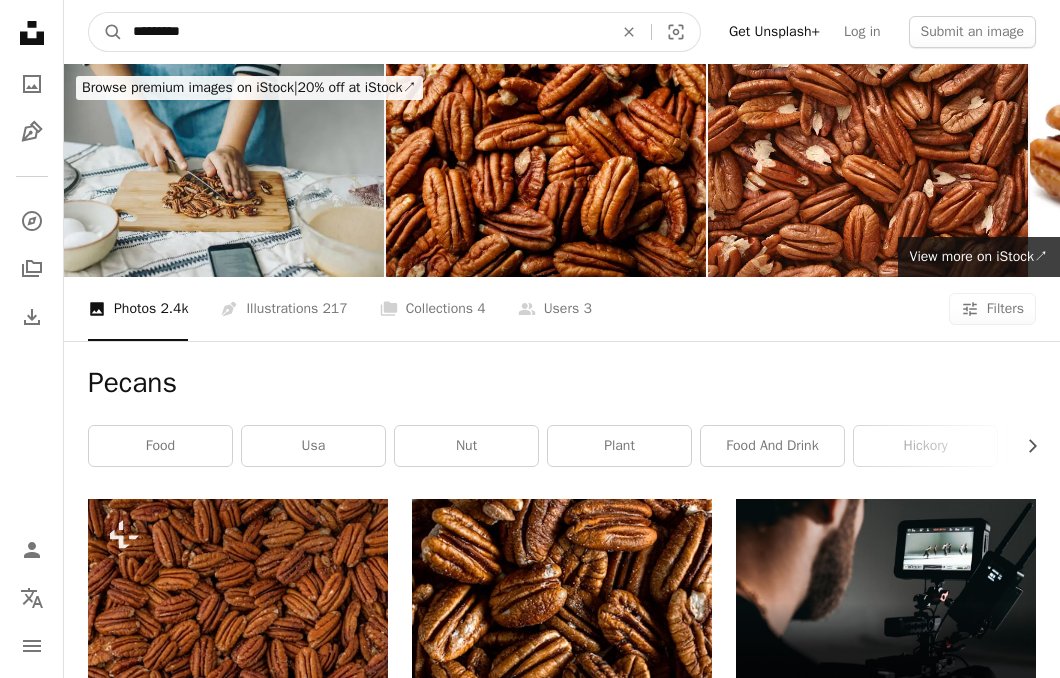 type on "**********" 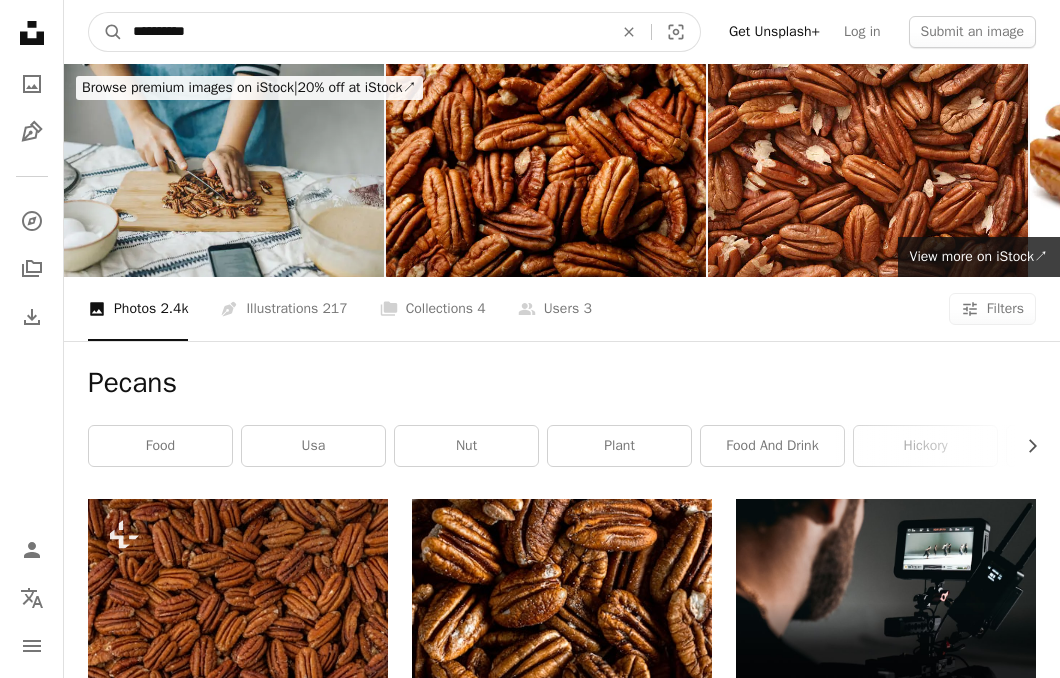 click on "A magnifying glass" at bounding box center (106, 32) 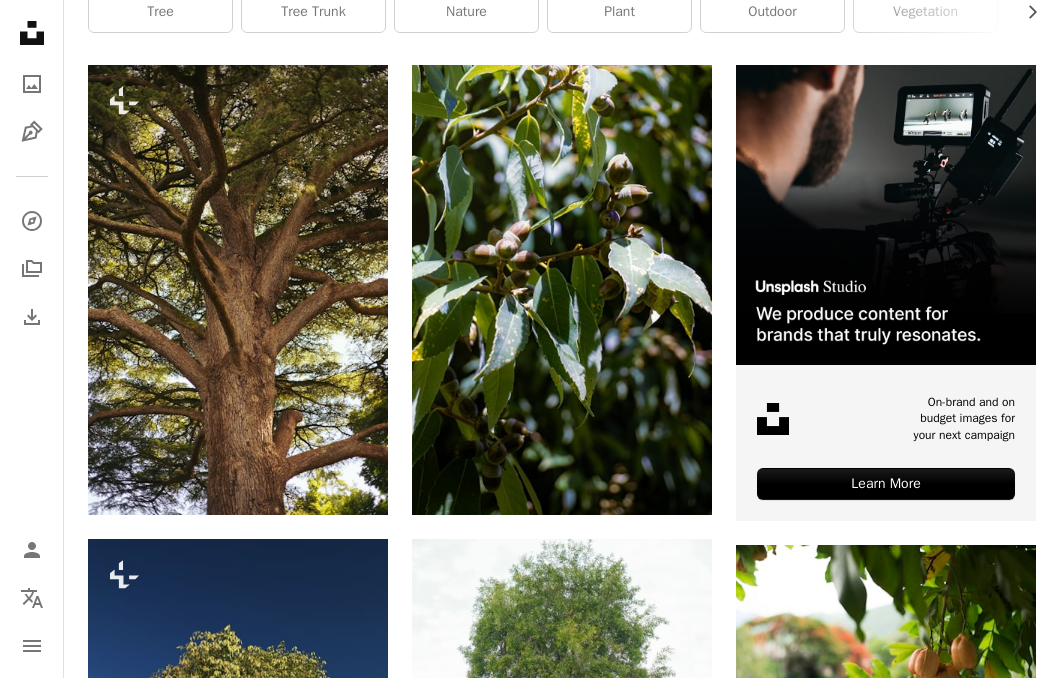 scroll, scrollTop: 438, scrollLeft: 0, axis: vertical 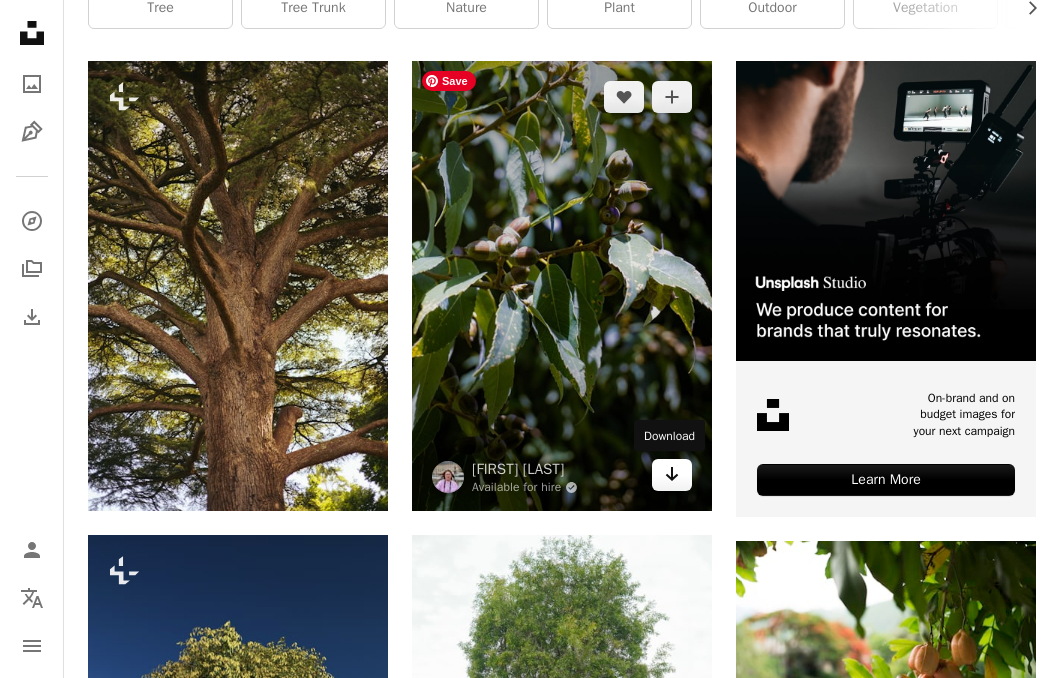click on "Arrow pointing down" at bounding box center (672, 475) 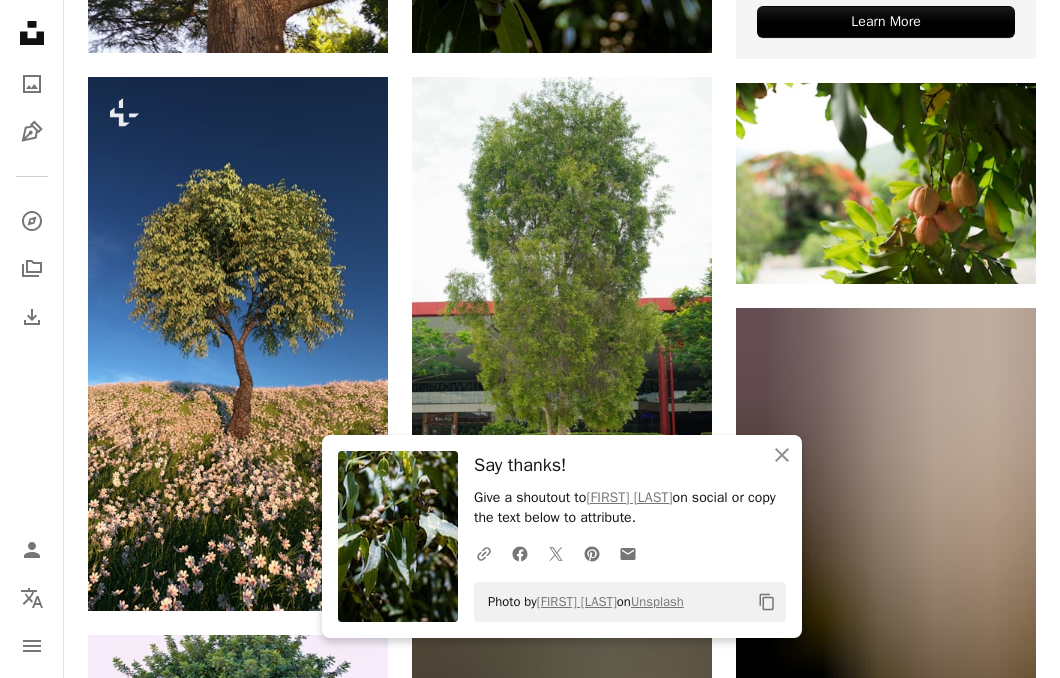scroll, scrollTop: 898, scrollLeft: 0, axis: vertical 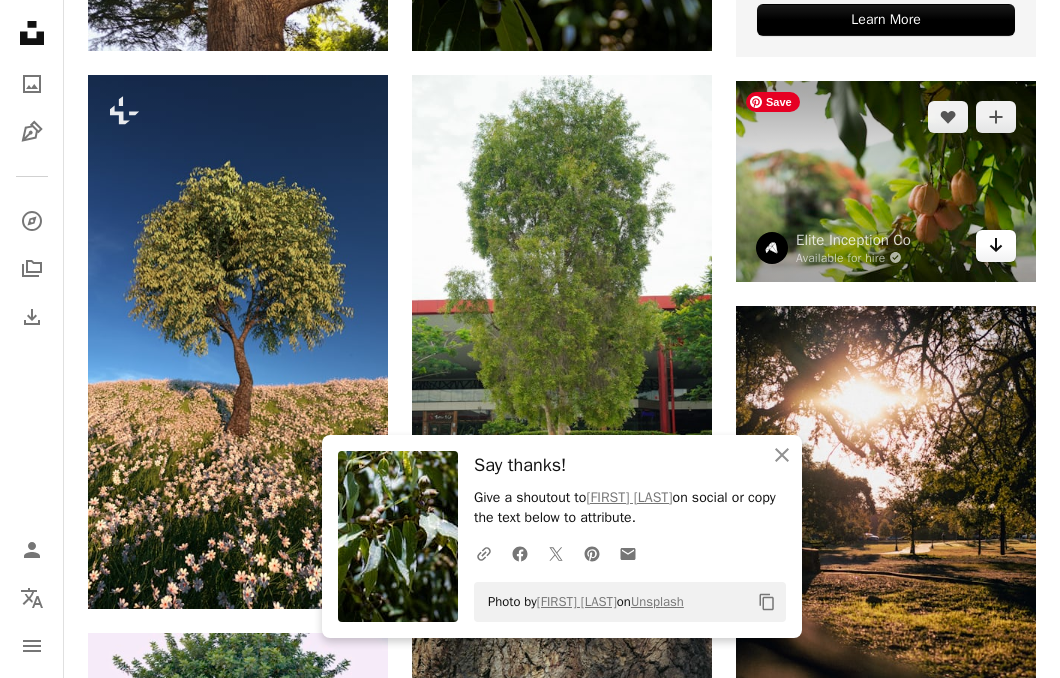 click on "Arrow pointing down" 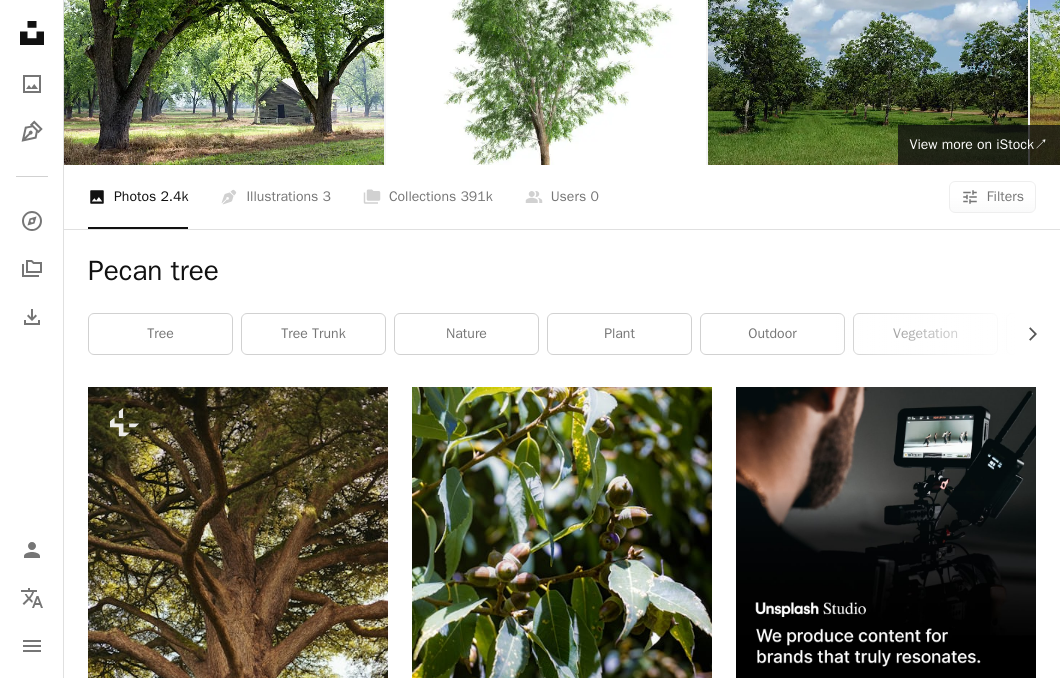 scroll, scrollTop: 0, scrollLeft: 0, axis: both 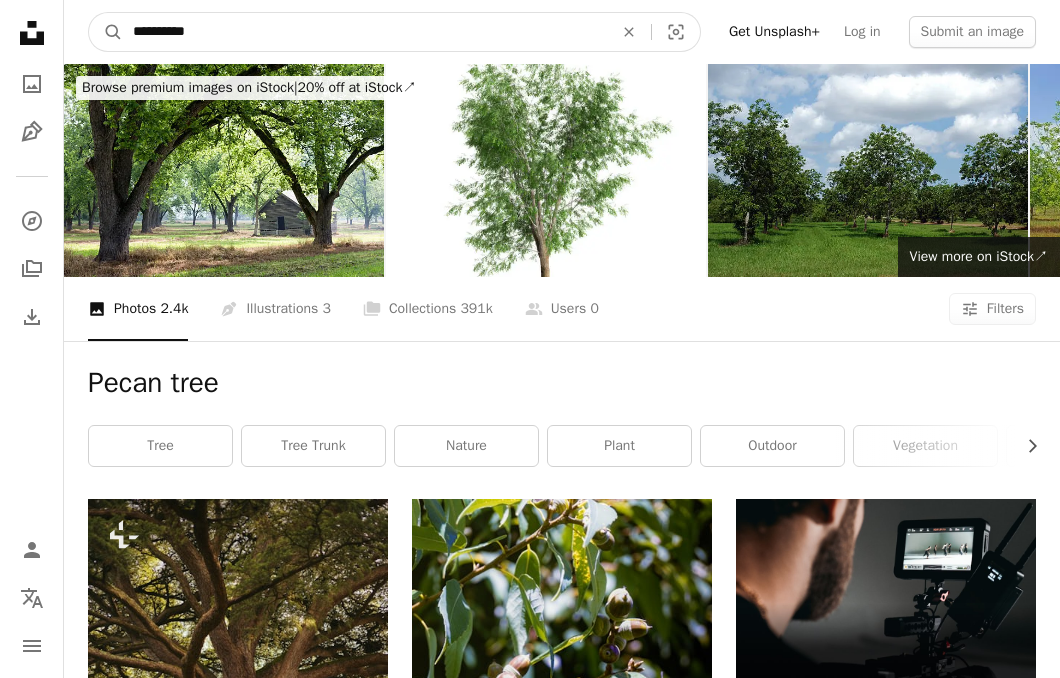 click on "**********" at bounding box center (365, 32) 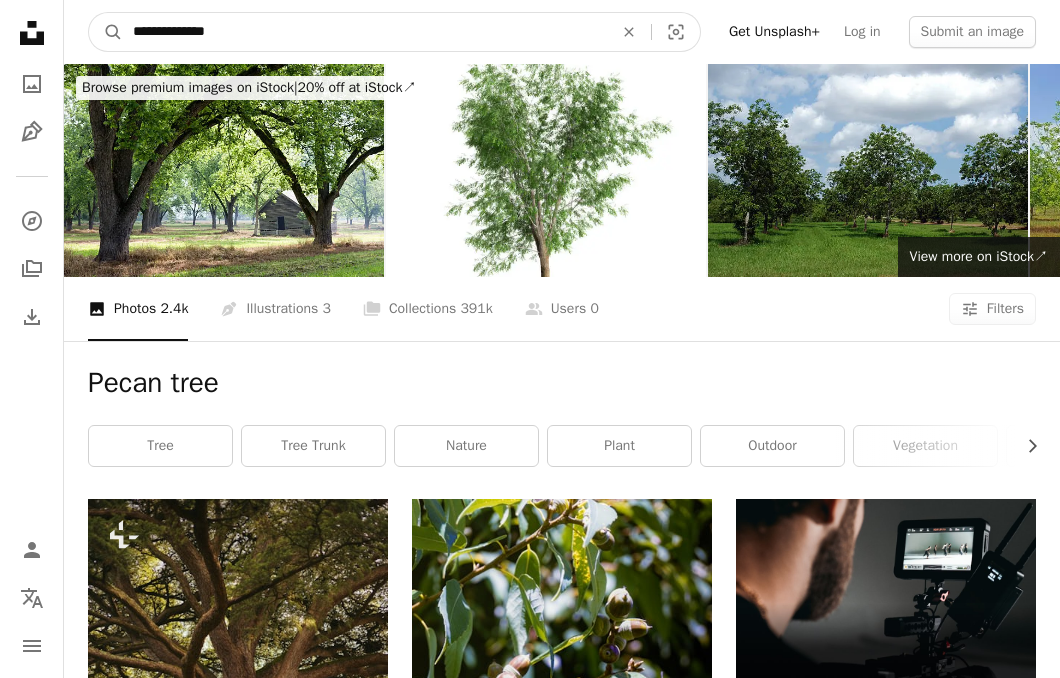type on "**********" 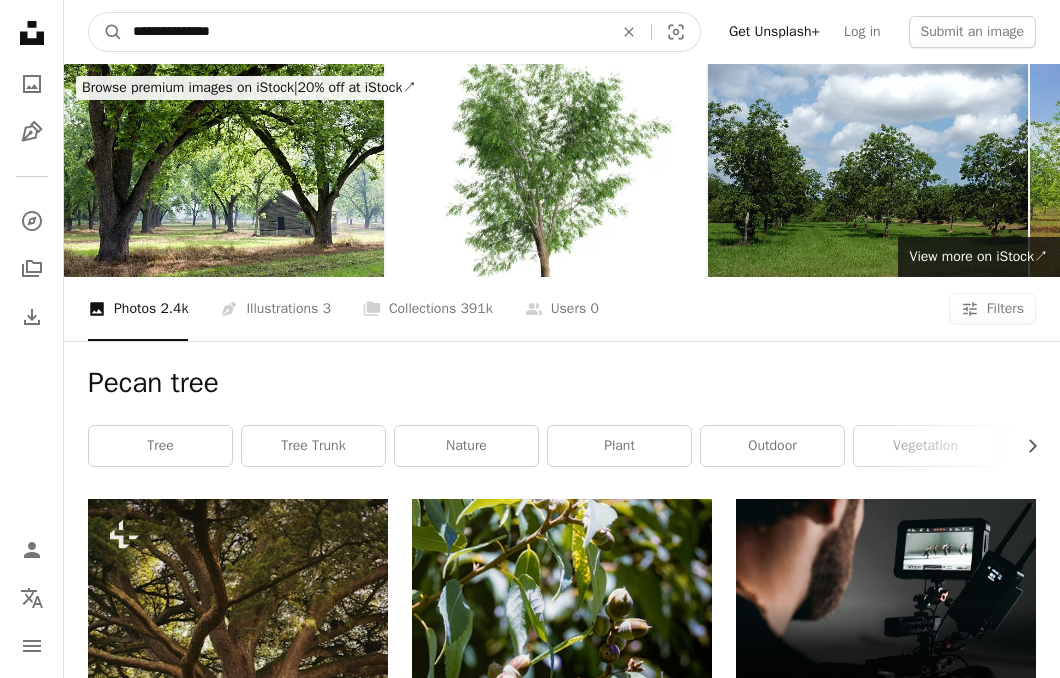 click on "A magnifying glass" at bounding box center [106, 32] 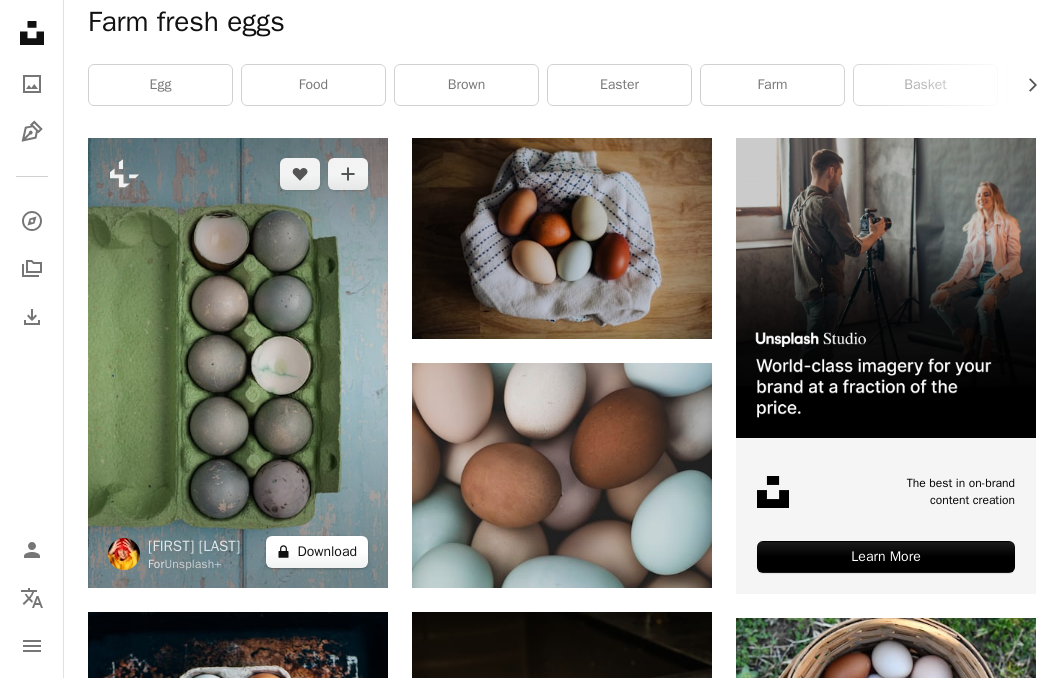 scroll, scrollTop: 372, scrollLeft: 0, axis: vertical 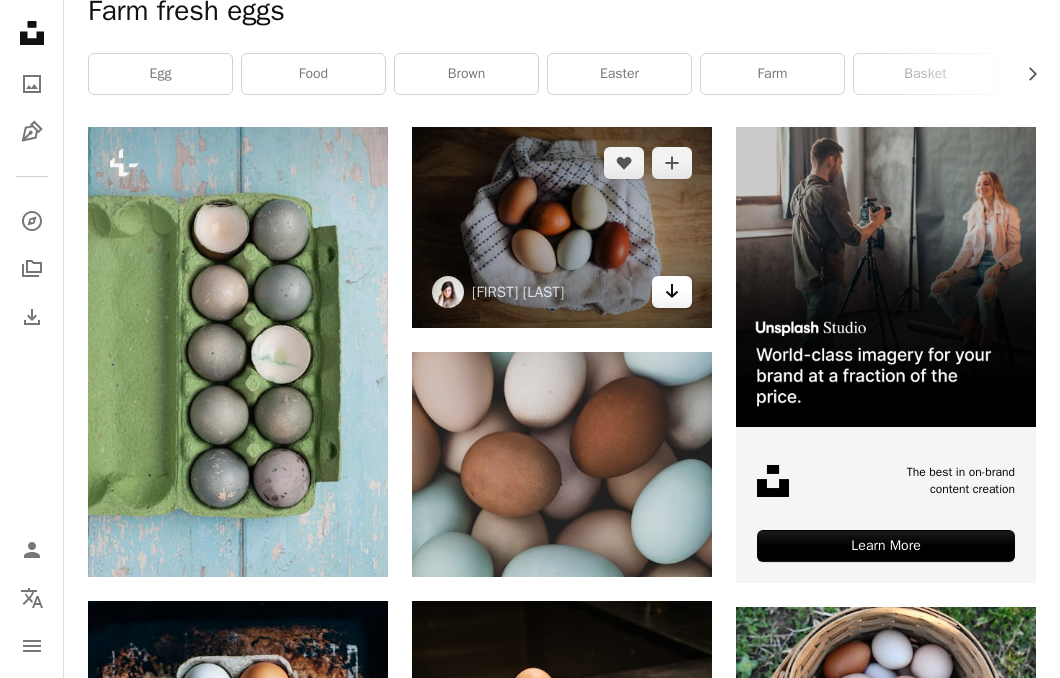 click on "Arrow pointing down" 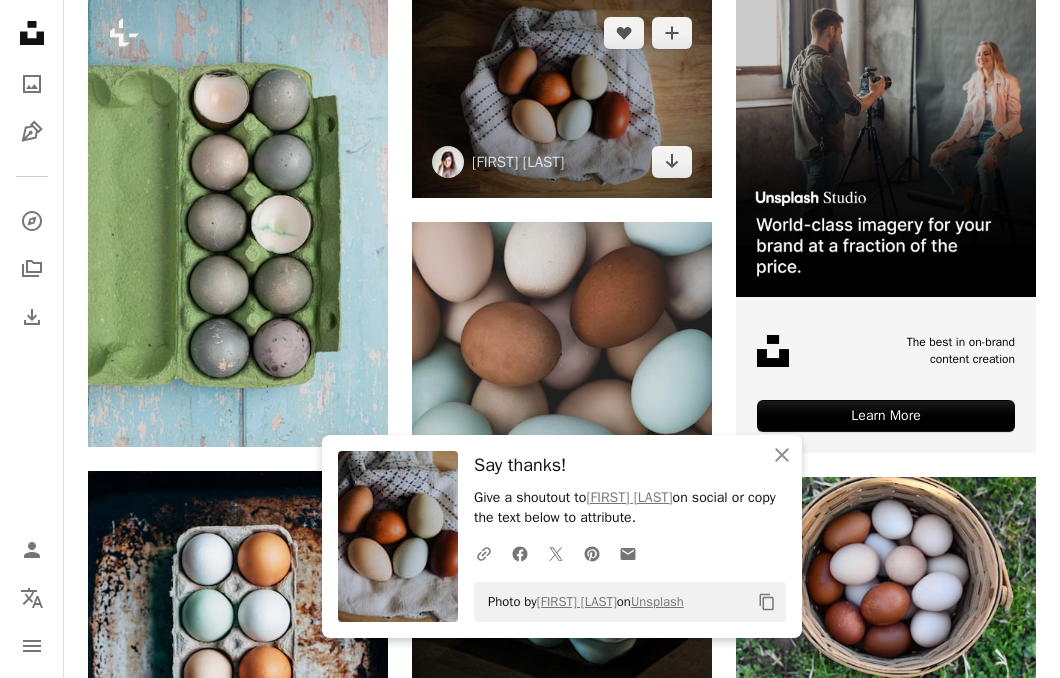 scroll, scrollTop: 506, scrollLeft: 0, axis: vertical 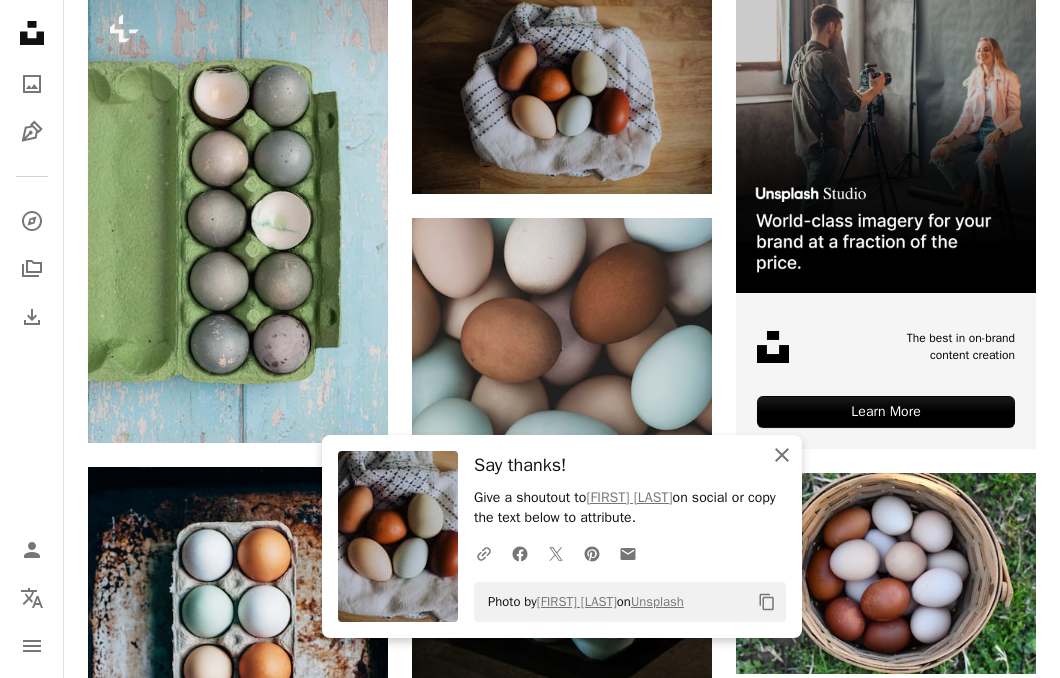 click 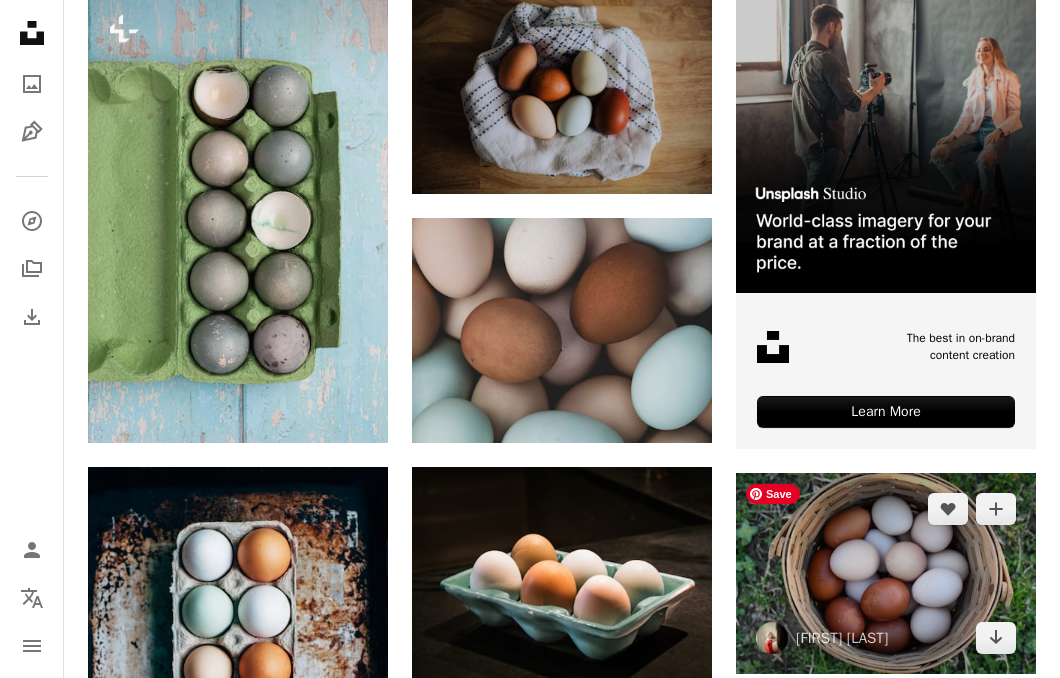 scroll, scrollTop: 620, scrollLeft: 0, axis: vertical 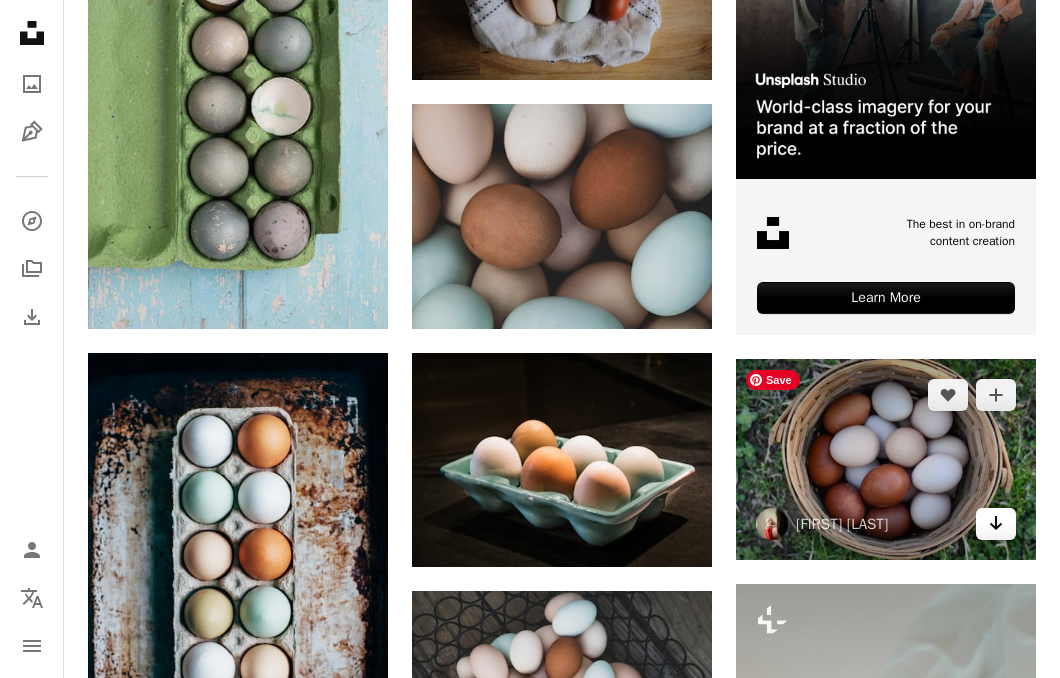 click on "Arrow pointing down" 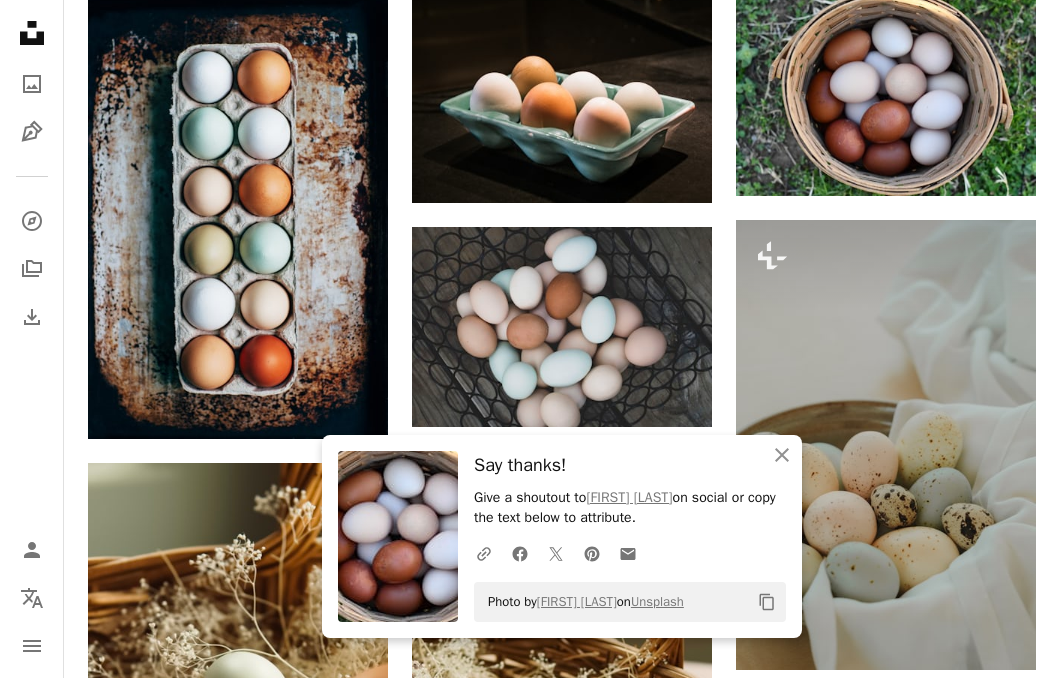 scroll, scrollTop: 982, scrollLeft: 0, axis: vertical 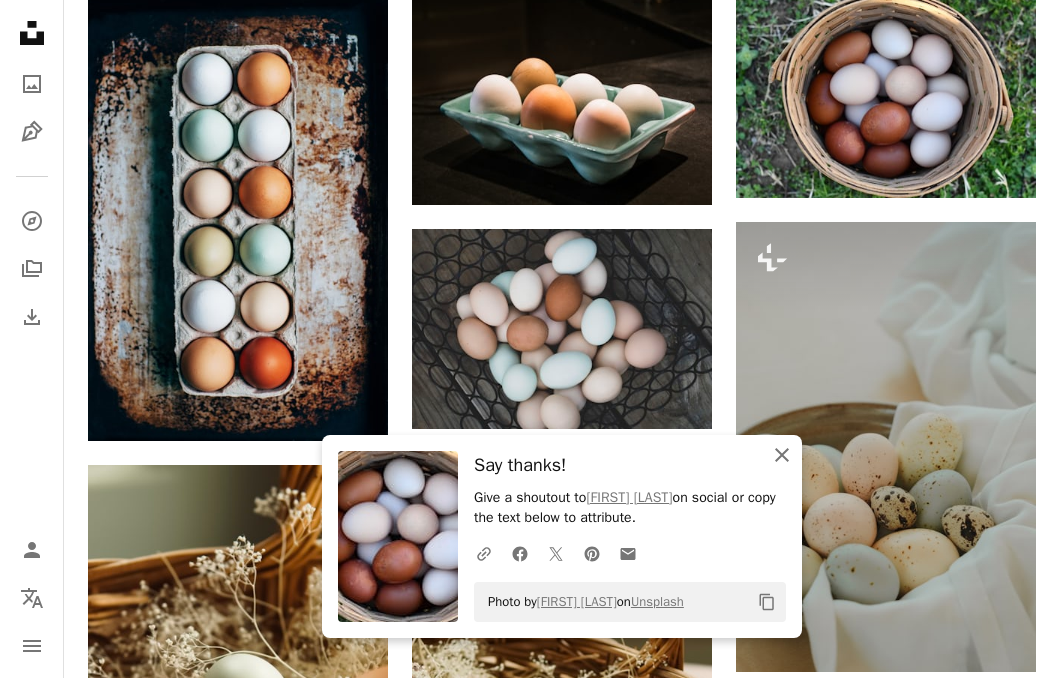 click on "An X shape" 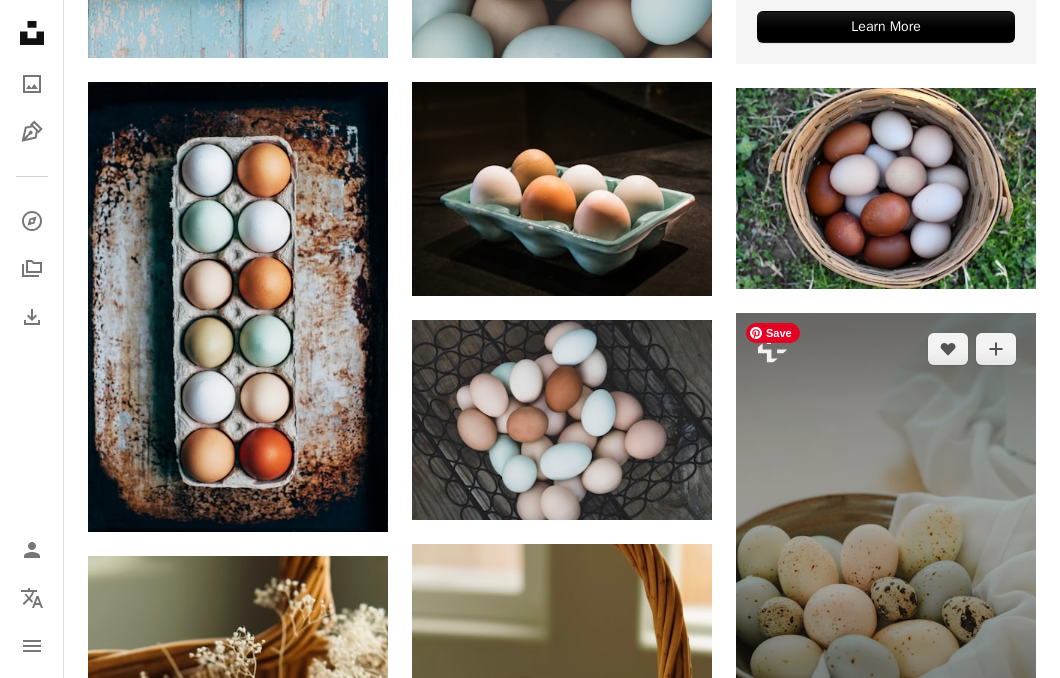scroll, scrollTop: 896, scrollLeft: 0, axis: vertical 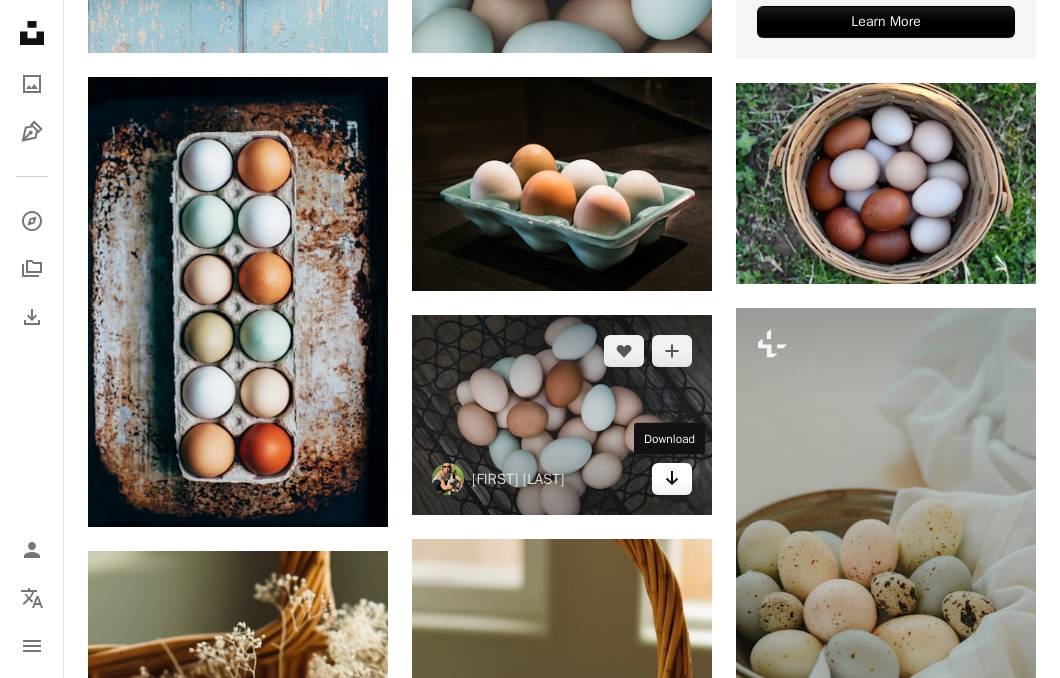 click on "Arrow pointing down" 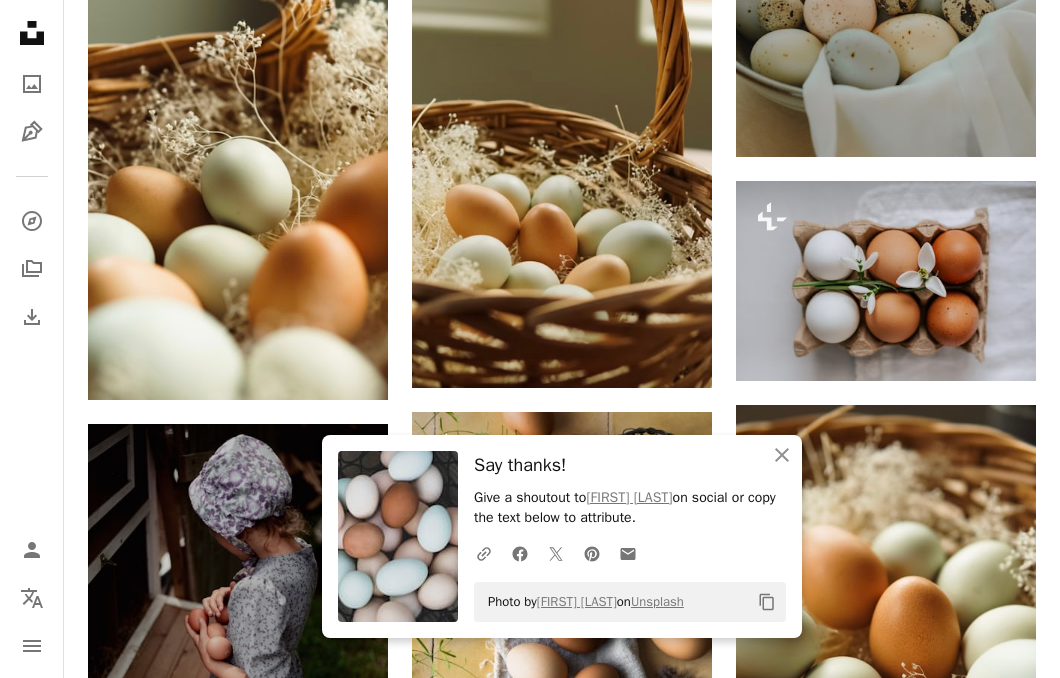 click on "Plus sign for Unsplash+ A heart A plus sign [FIRST] [LAST] For Unsplash+ A lock Download A heart A plus sign [FIRST] [LAST] Available for hire A checkmark inside of a circle Arrow pointing down A heart A plus sign [FIRST] [LAST] Available for hire A checkmark inside of a circle Arrow pointing down A heart A plus sign [FIRST] [LAST] Available for hire A checkmark inside of a circle Arrow pointing down A heart A plus sign [FIRST] Arrow pointing down A heart A plus sign [FIRST] Arrow pointing down A heart A plus sign [FIRST] [LAST] Arrow pointing down A heart A plus sign [FIRST] [LAST] Arrow pointing down A heart A plus sign [FIRST] [LAST] Available for hire A checkmark inside of a circle Arrow pointing down Plus sign for Unsplash+ A heart A plus sign [FIRST] [LAST] For Unsplash+ A lock Download A heart A plus sign [FIRST] [LAST] Arrow pointing down A heart A plus sign [FIRST] [LAST] Available for hire A checkmark inside of a circle Arrow pointing down For" at bounding box center [562, 559] 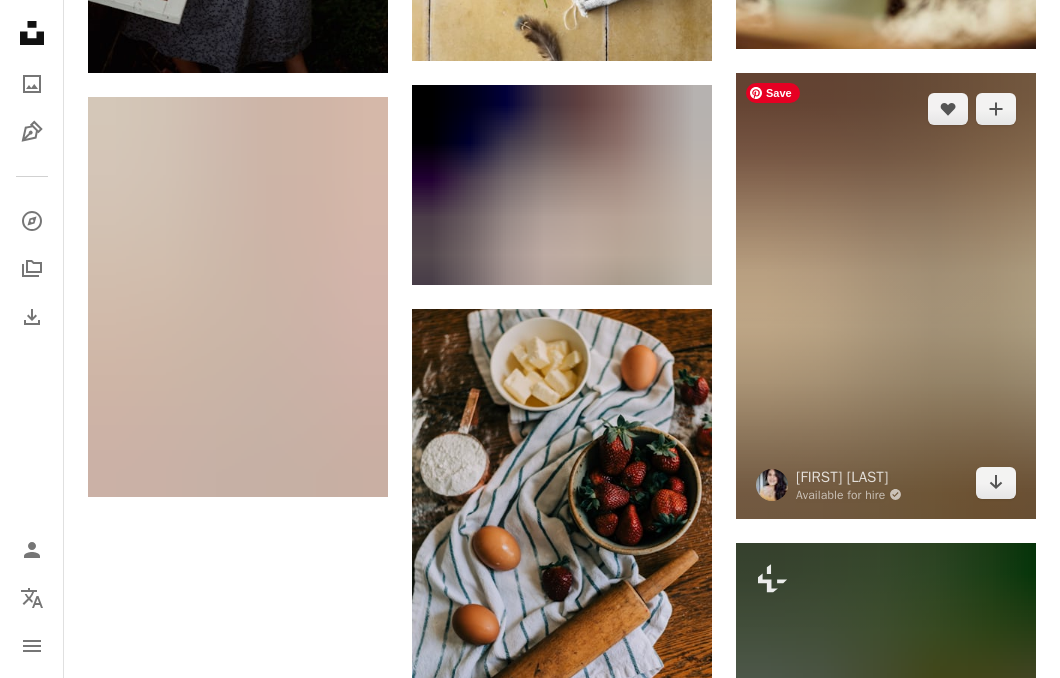 scroll, scrollTop: 2296, scrollLeft: 0, axis: vertical 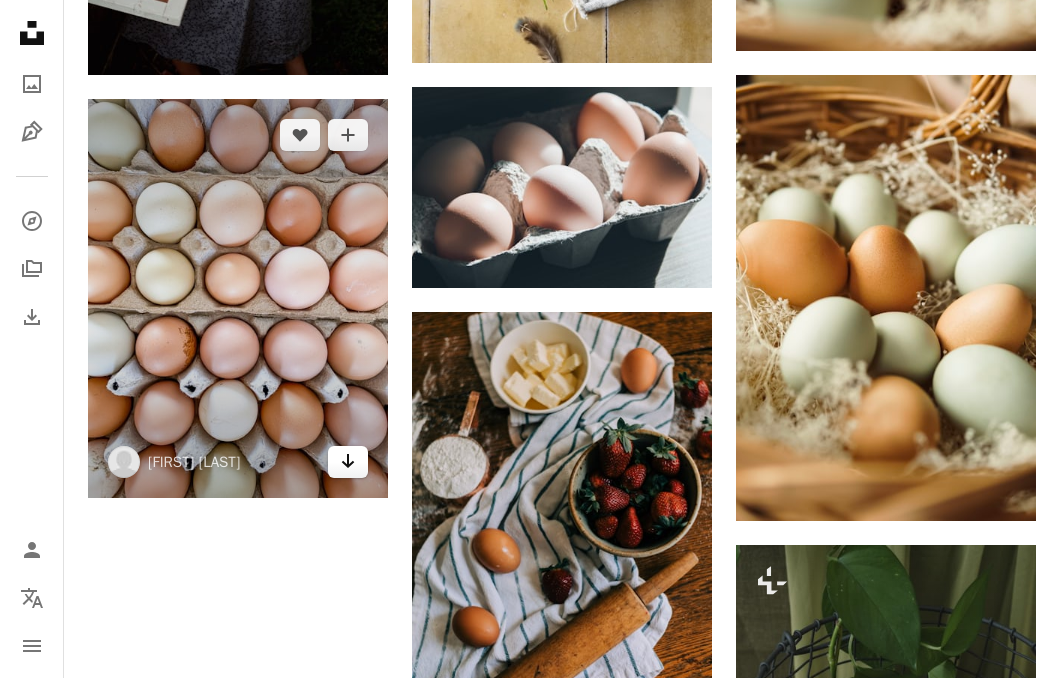 click on "Arrow pointing down" 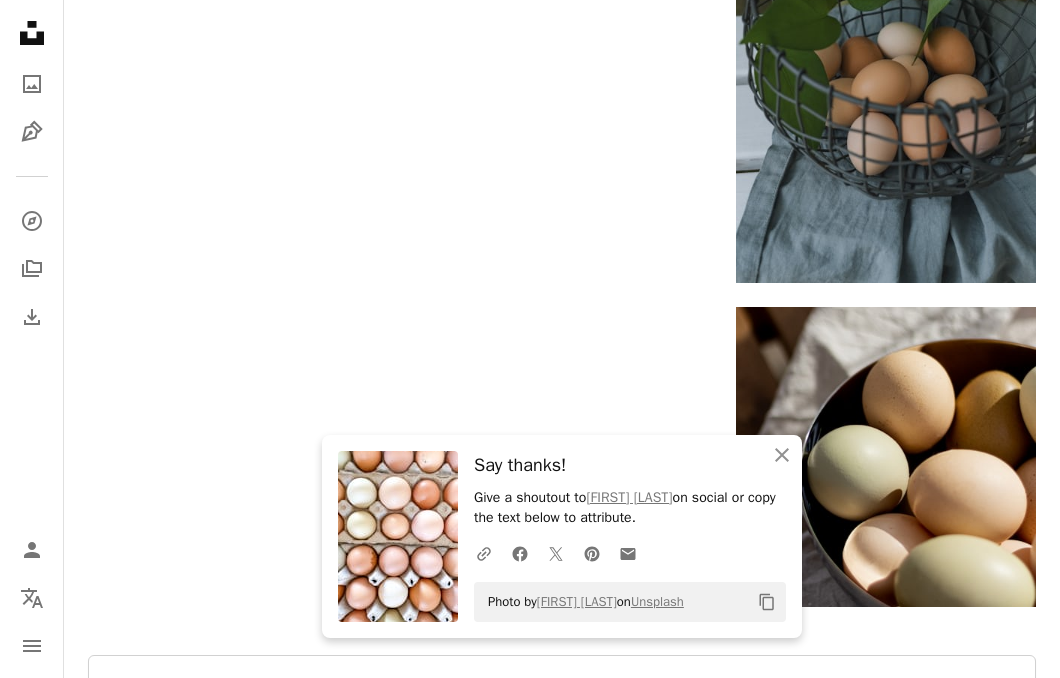 scroll, scrollTop: 3511, scrollLeft: 0, axis: vertical 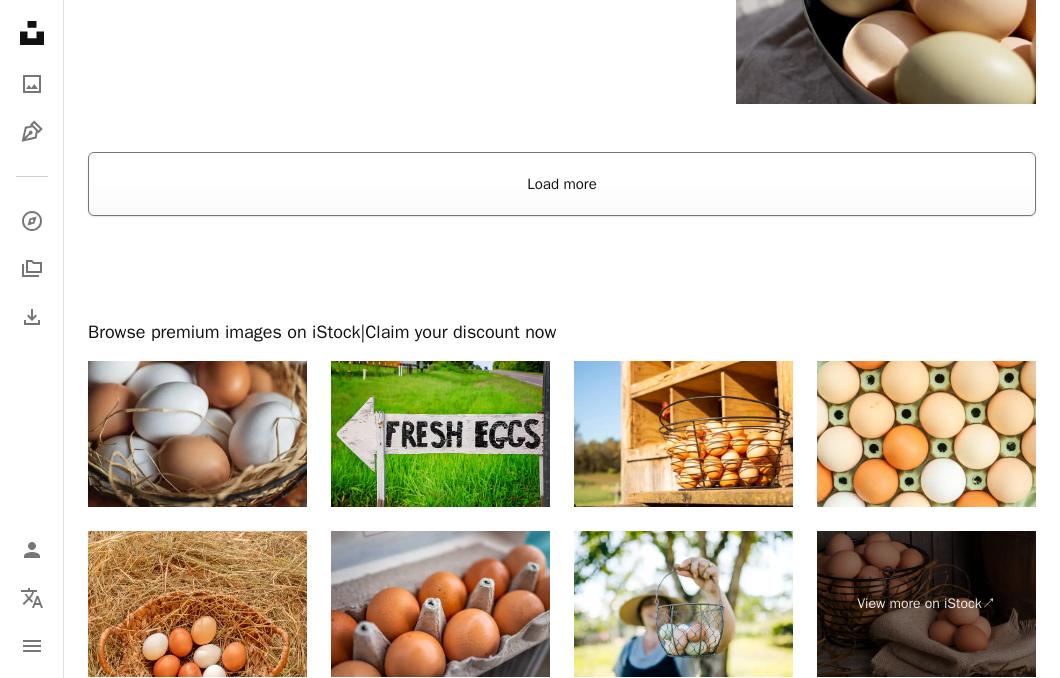 click on "Load more" at bounding box center [562, 184] 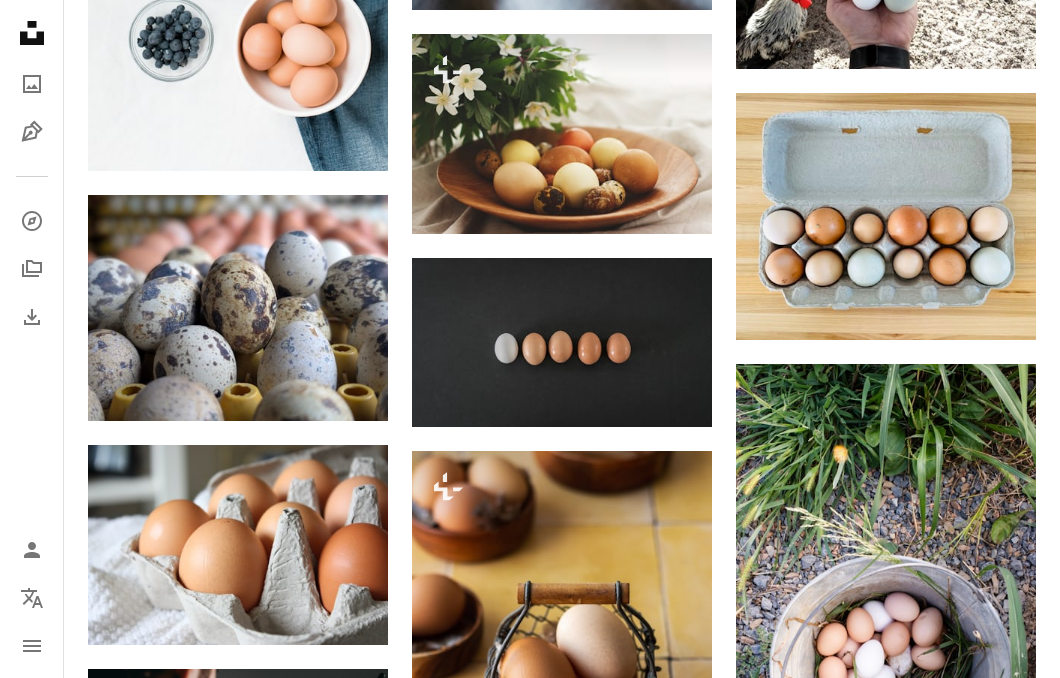 scroll, scrollTop: 3800, scrollLeft: 0, axis: vertical 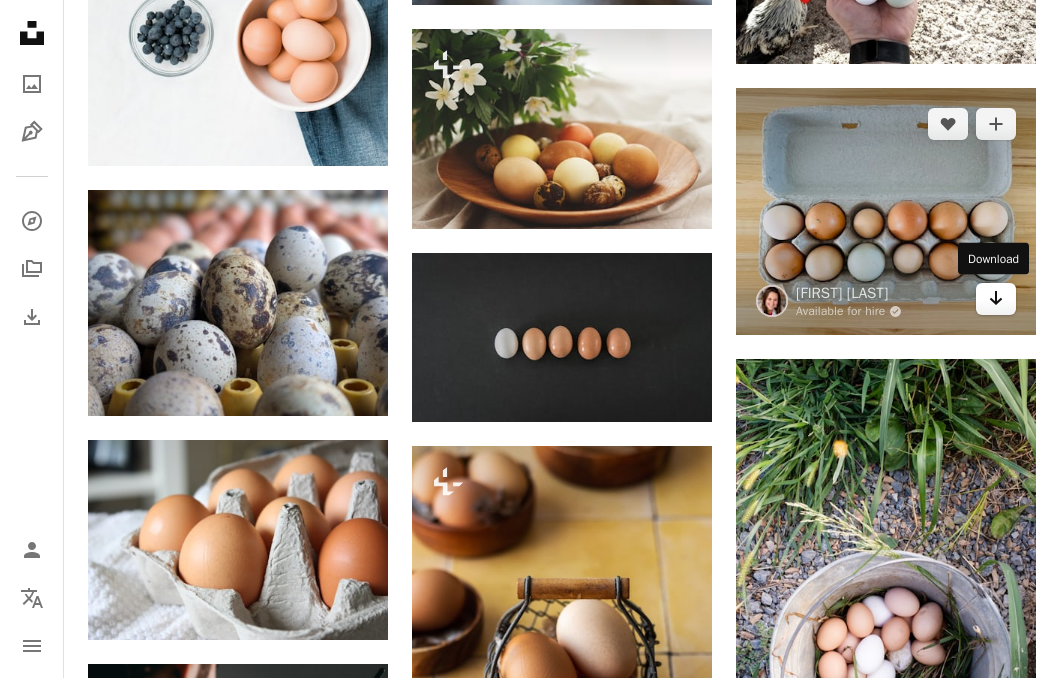 click on "Arrow pointing down" 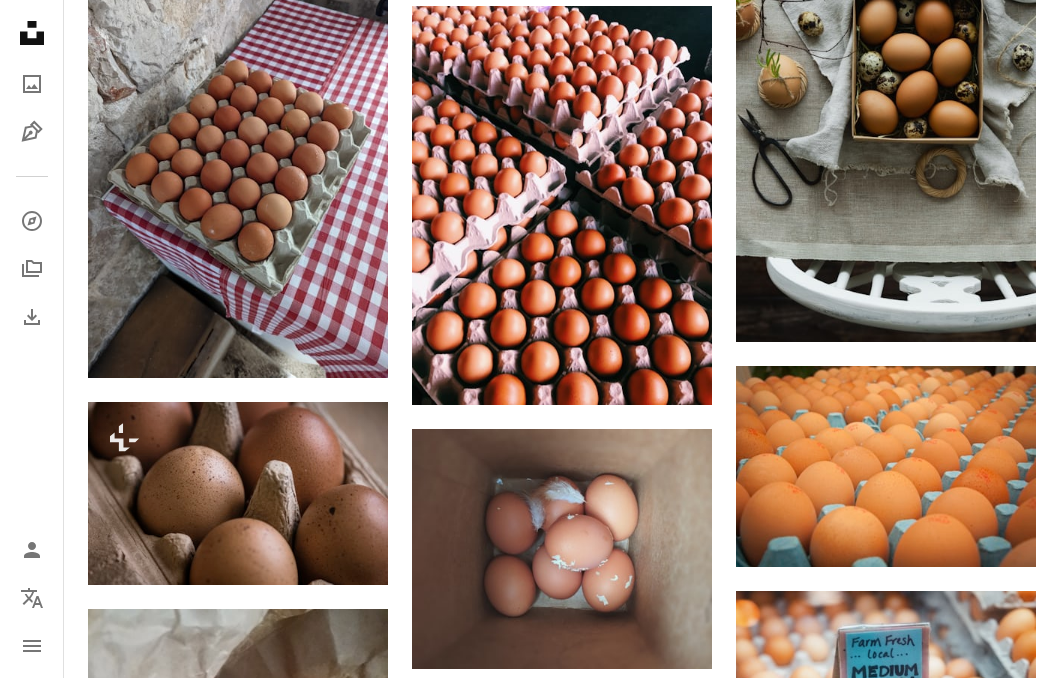 scroll, scrollTop: 5191, scrollLeft: 0, axis: vertical 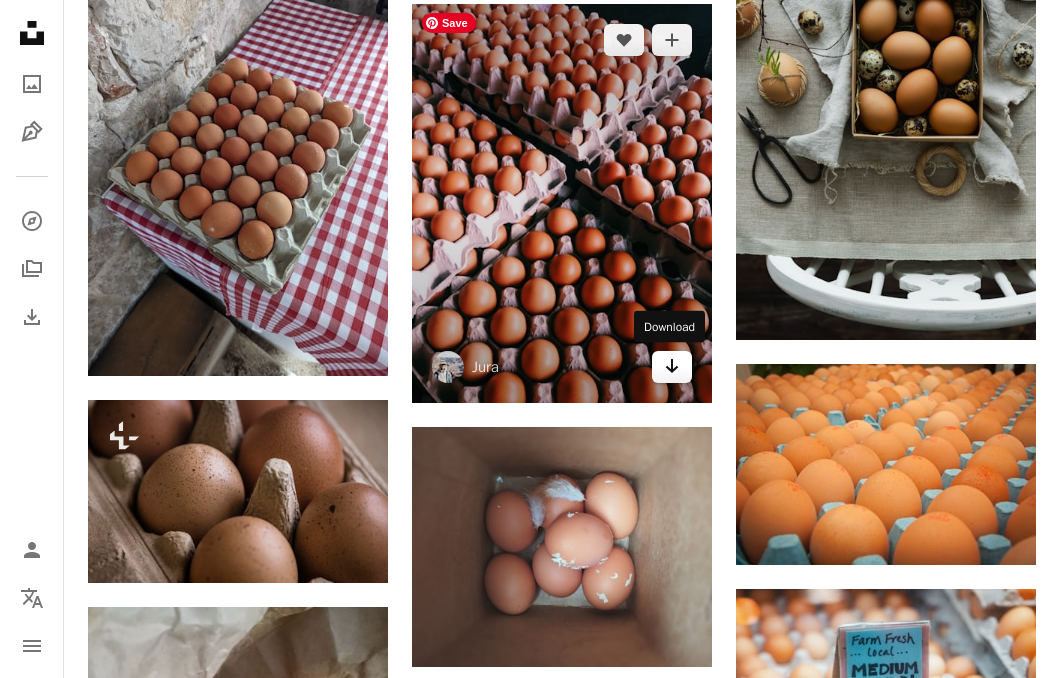 click on "Arrow pointing down" at bounding box center [672, 367] 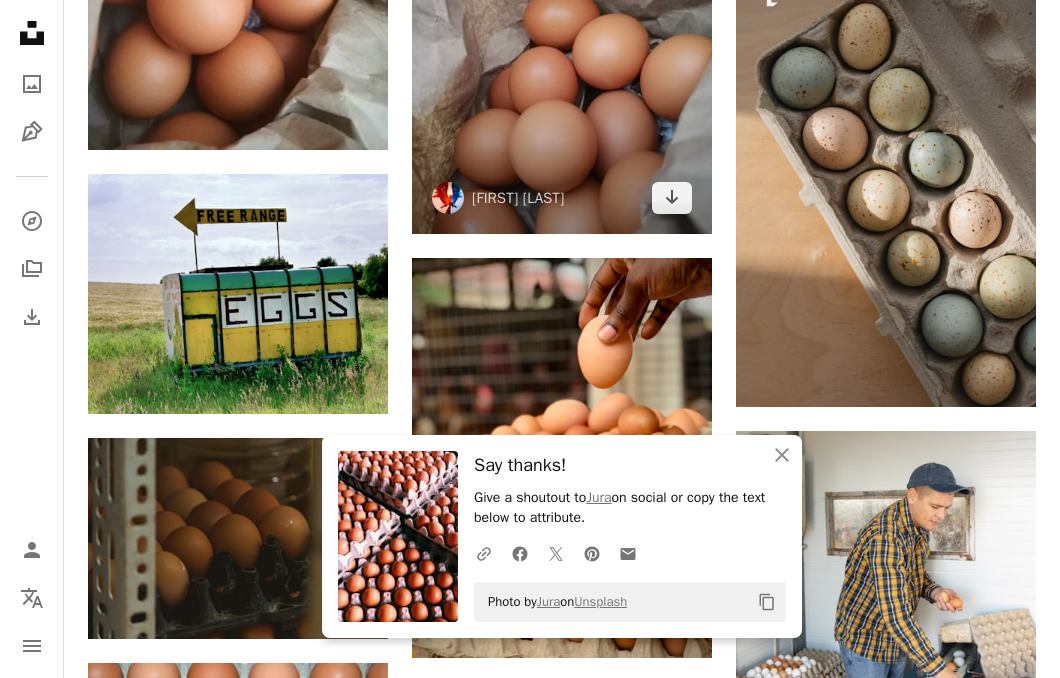 scroll, scrollTop: 6181, scrollLeft: 0, axis: vertical 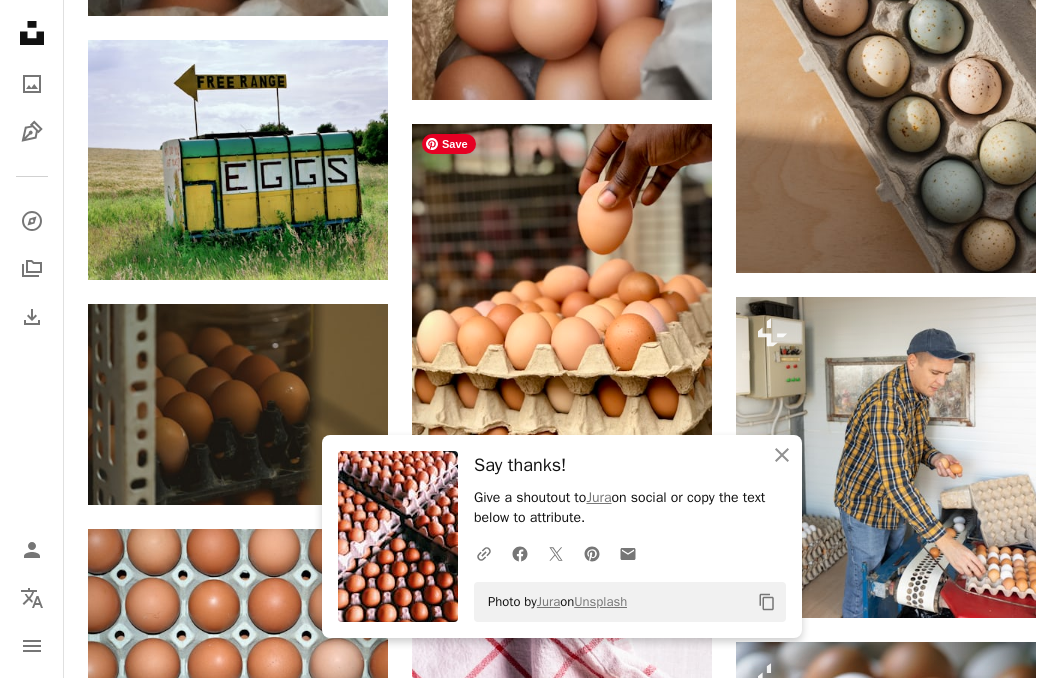 click on "Plus sign for Unsplash+ A heart A plus sign [FIRST] [LAST] For Unsplash+ A lock Download A heart A plus sign [FIRST] [LAST] Available for hire A checkmark inside of a circle Arrow pointing down A heart A plus sign [FIRST] [LAST] Available for hire A checkmark inside of a circle Arrow pointing down A heart A plus sign [FIRST] [LAST] Available for hire A checkmark inside of a circle Arrow pointing down A heart A plus sign [FIRST] Arrow pointing down Plus sign for Unsplash+ A heart A plus sign [FIRST] [LAST] For Unsplash+ A lock Download Plus sign for Unsplash+ A heart A plus sign A. C. For Unsplash+ A lock Download A heart A plus sign [FIRST] [LAST] Arrow pointing down A heart A plus sign [FIRST] [LAST] Arrow pointing down A heart A plus sign [FIRST] [LAST] Arrow pointing down –– ––– ––– –– ––– – ––– ––– –––– – –– ––– – – ––– –– –– –––– –– On-brand and on budget images for your next campaign A heart" at bounding box center (562, -646) 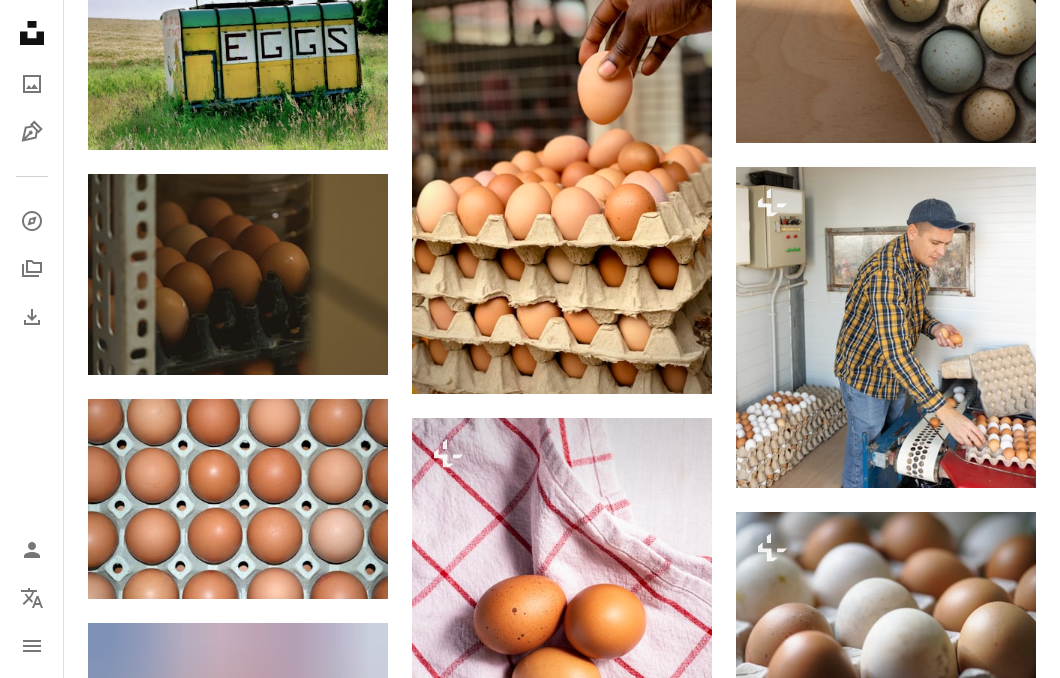 scroll, scrollTop: 6309, scrollLeft: 0, axis: vertical 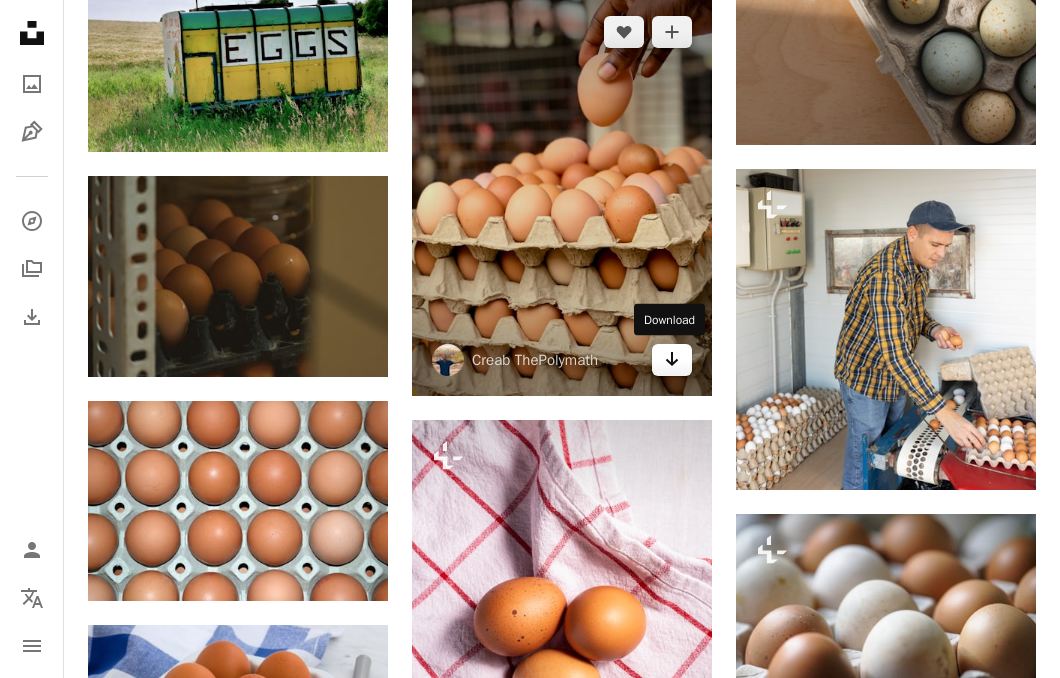 click on "Arrow pointing down" 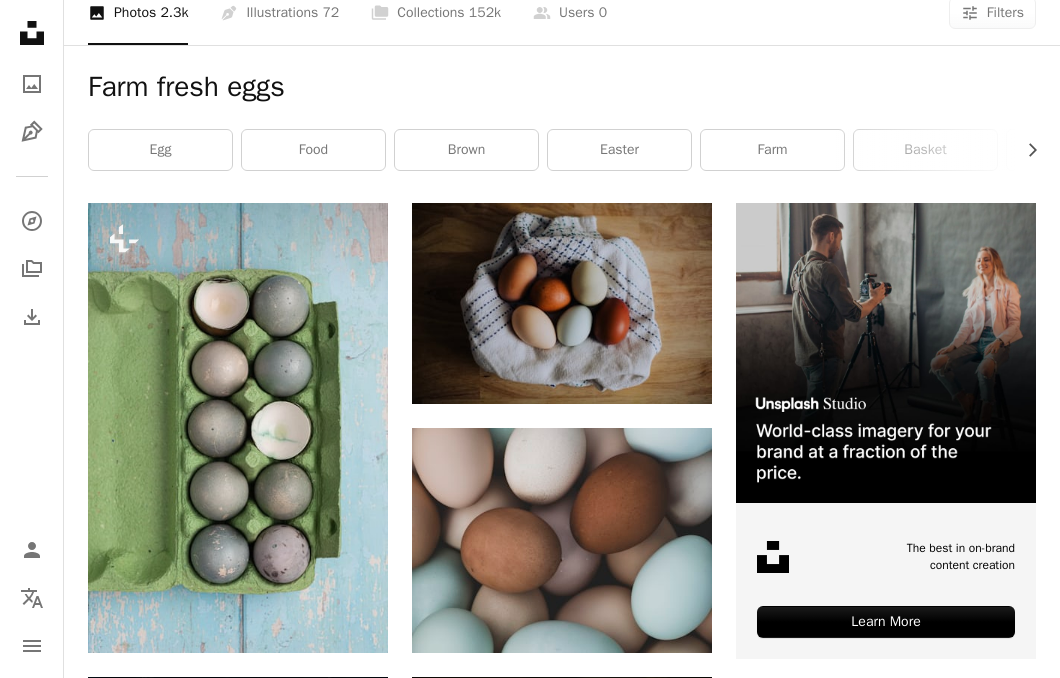 scroll, scrollTop: 0, scrollLeft: 0, axis: both 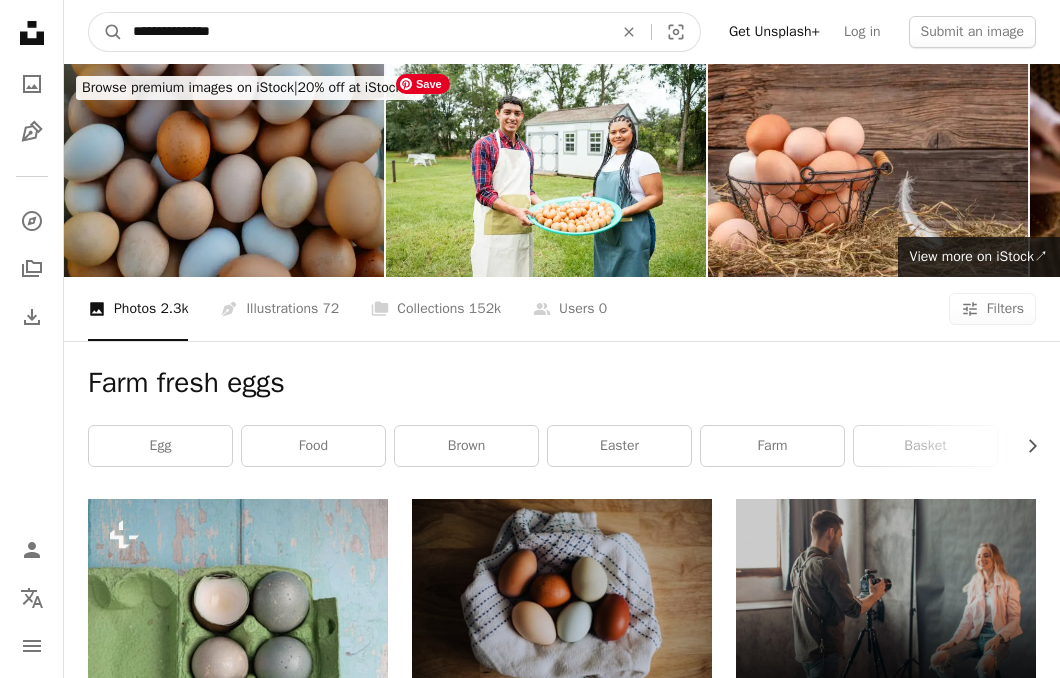 click on "**********" at bounding box center (365, 32) 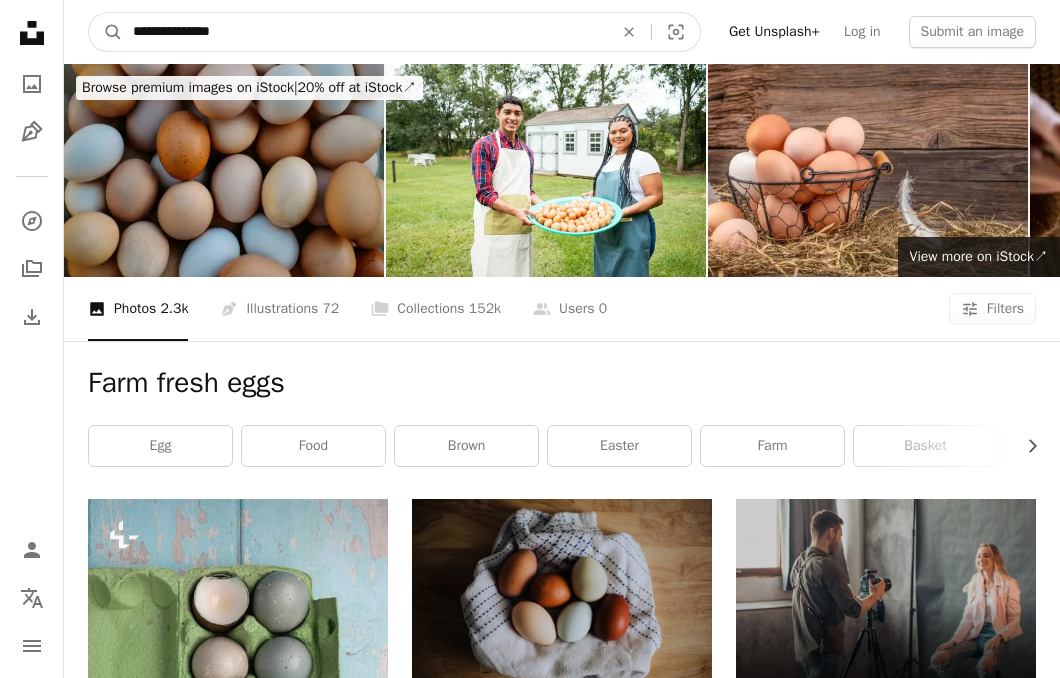 click on "**********" at bounding box center (365, 32) 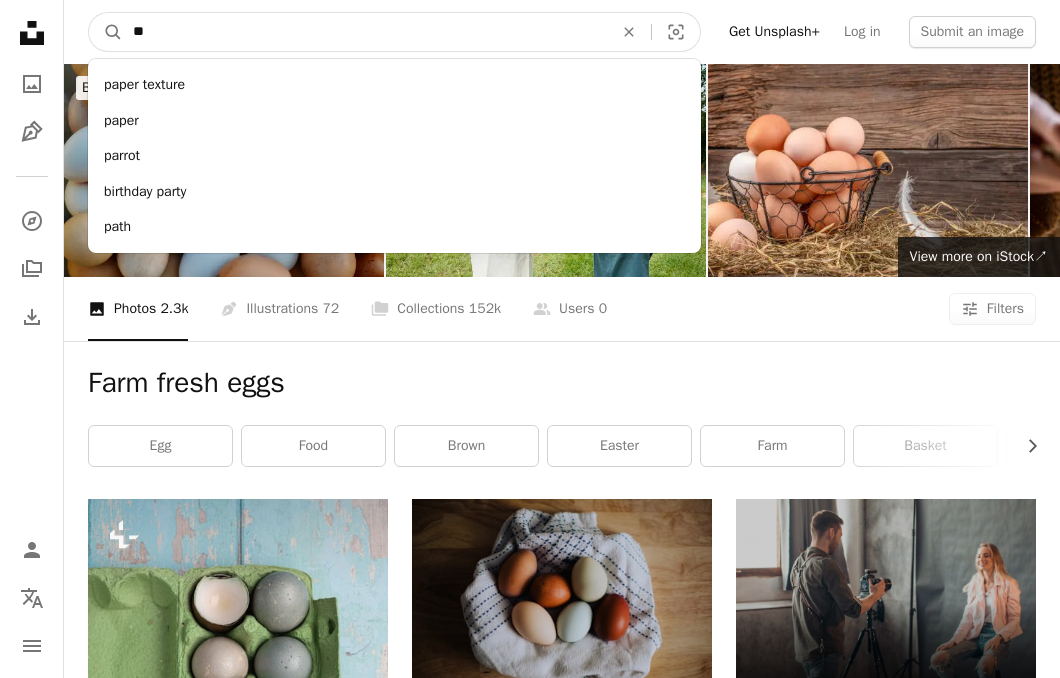 type on "*" 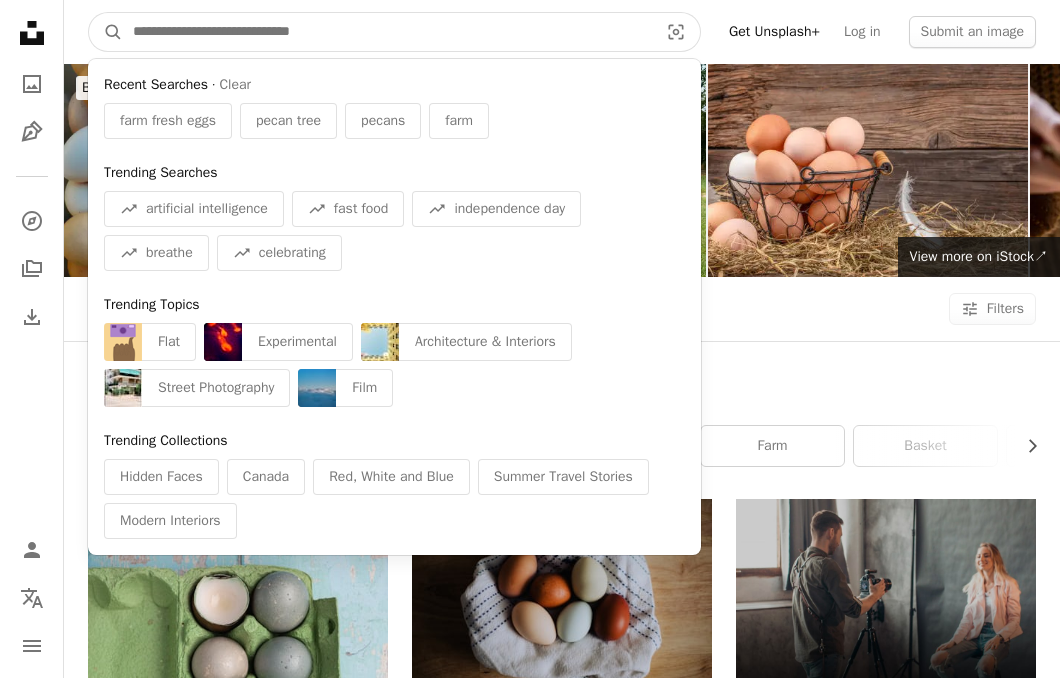 type on "*" 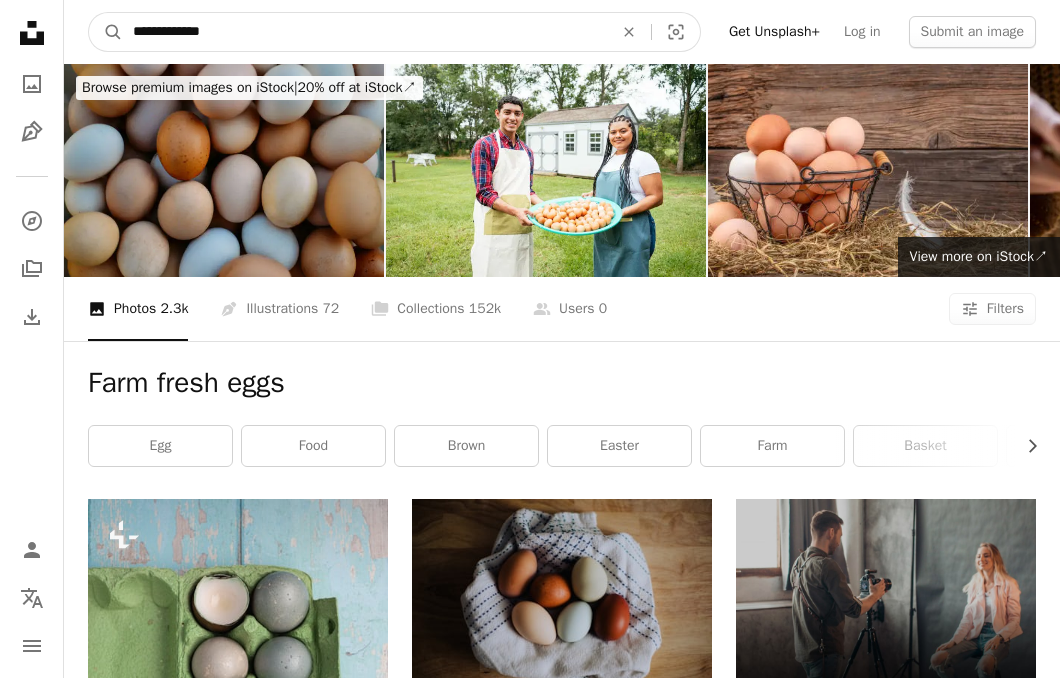 type on "**********" 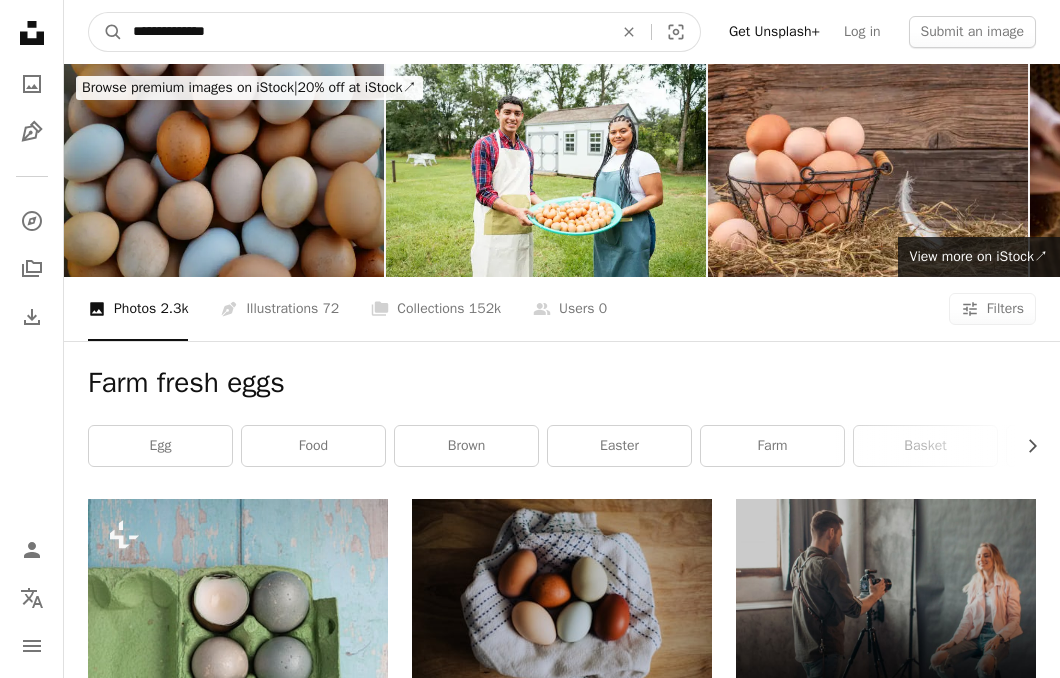 click on "A magnifying glass" at bounding box center [106, 32] 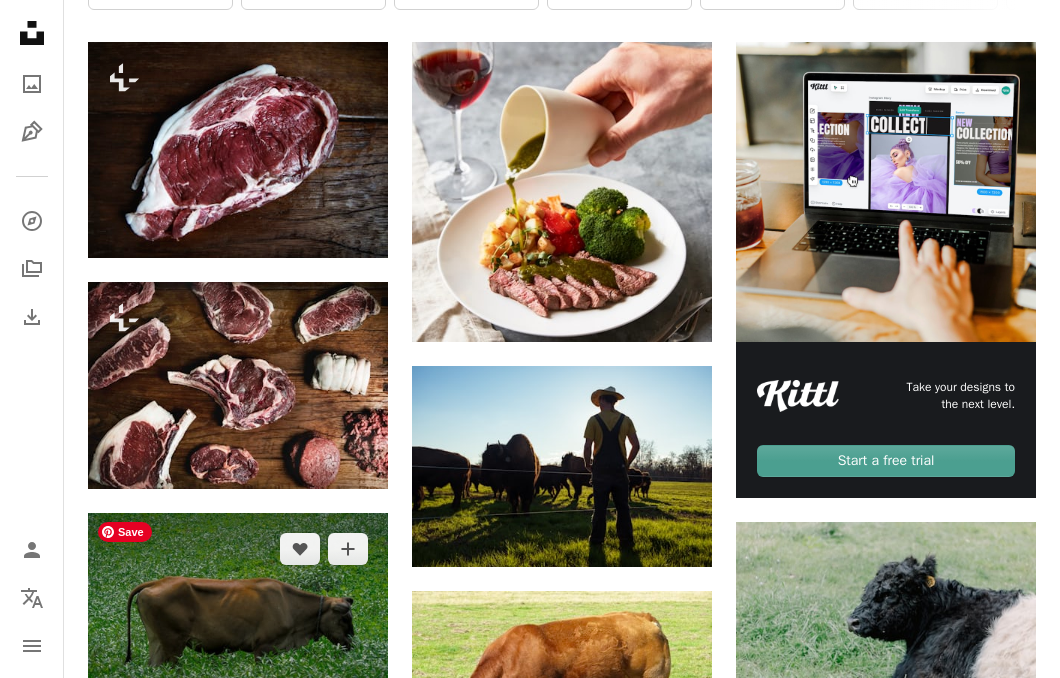 scroll, scrollTop: 466, scrollLeft: 0, axis: vertical 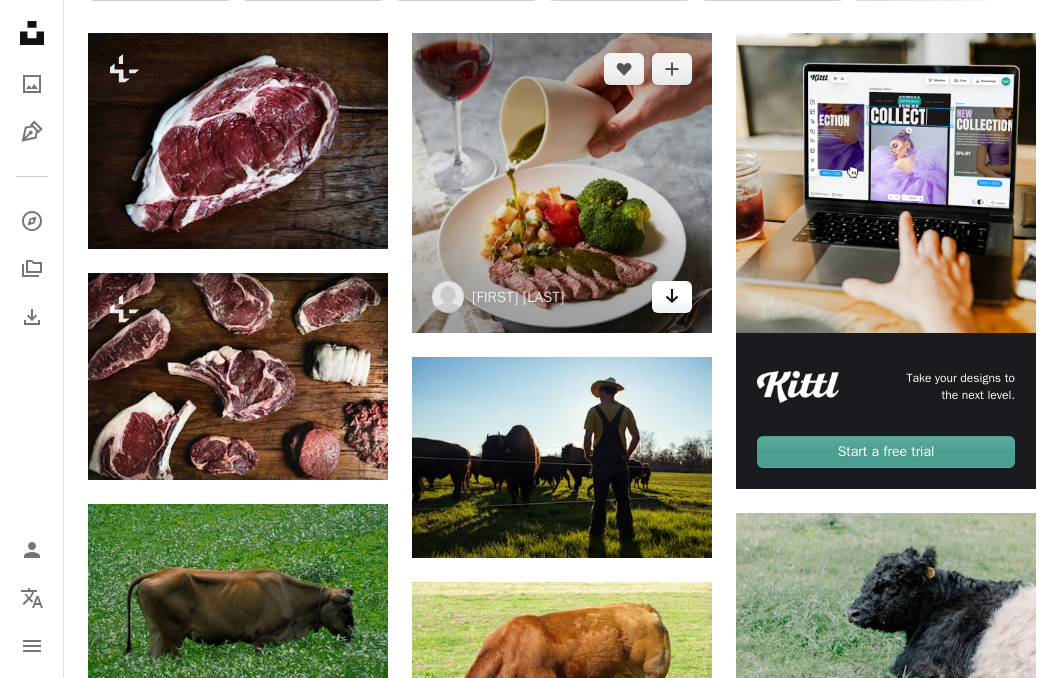 click on "Arrow pointing down" 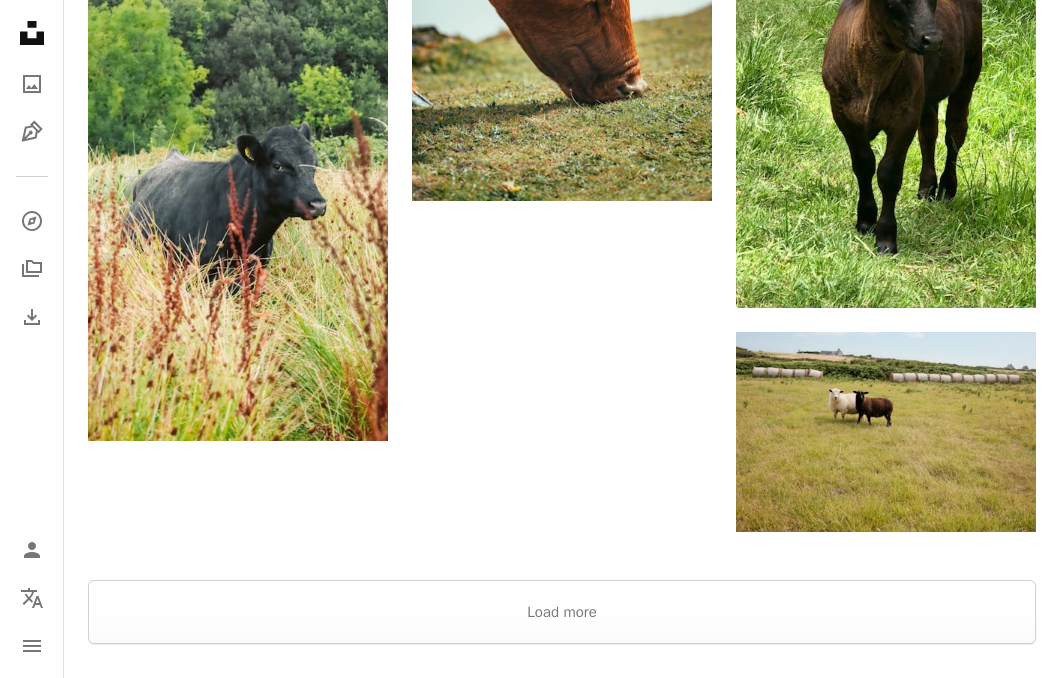 scroll, scrollTop: 2395, scrollLeft: 0, axis: vertical 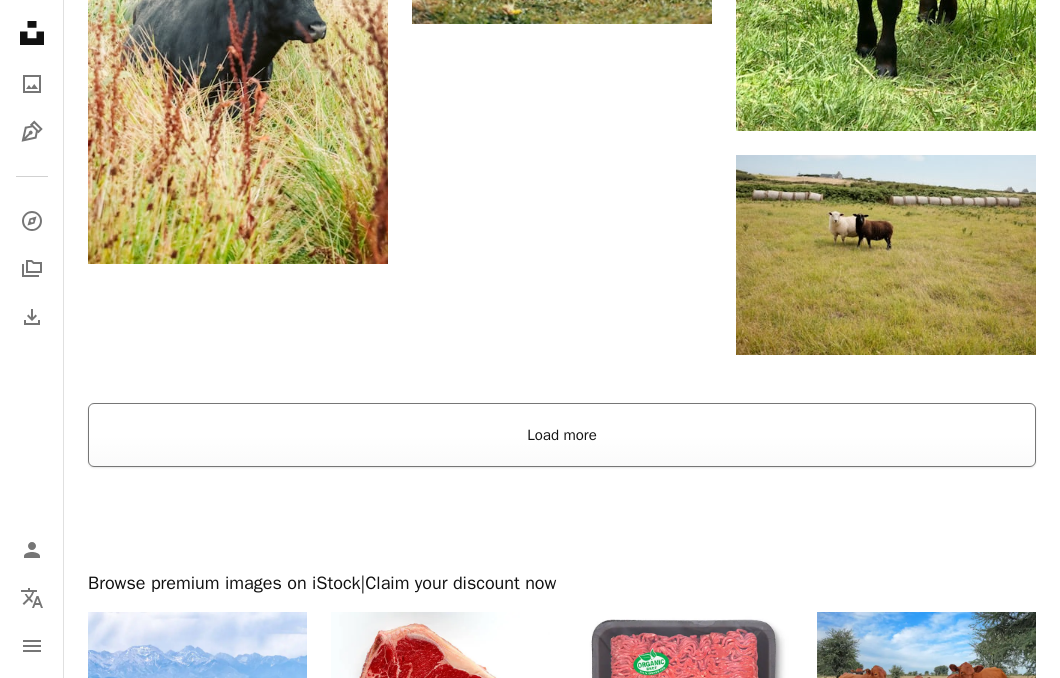 click on "Load more" at bounding box center [562, 435] 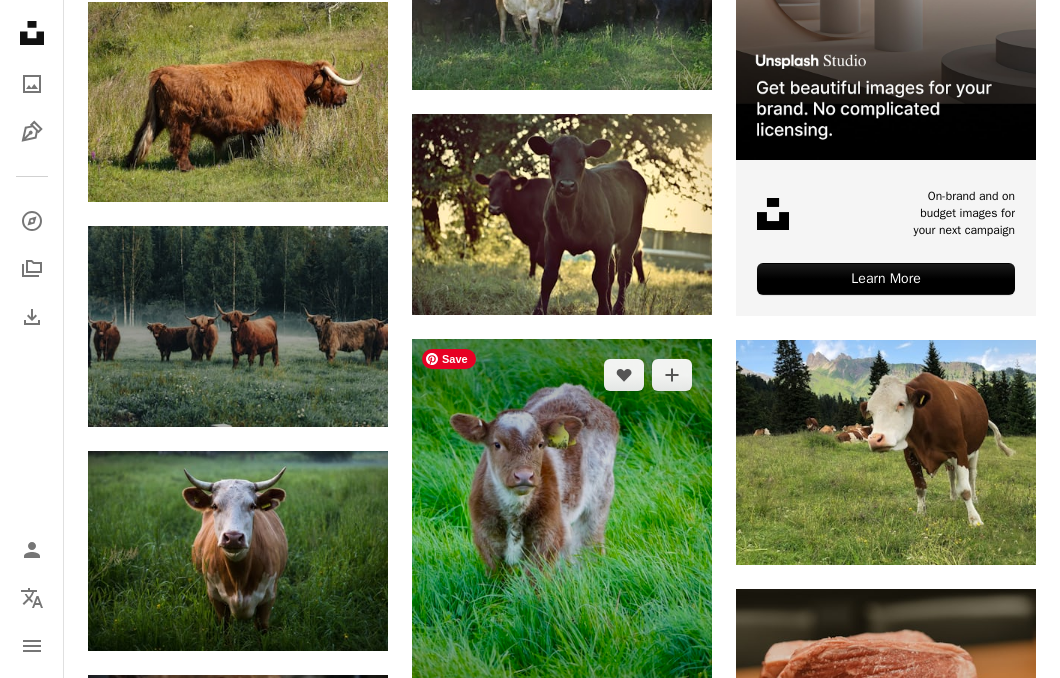 scroll, scrollTop: 7331, scrollLeft: 0, axis: vertical 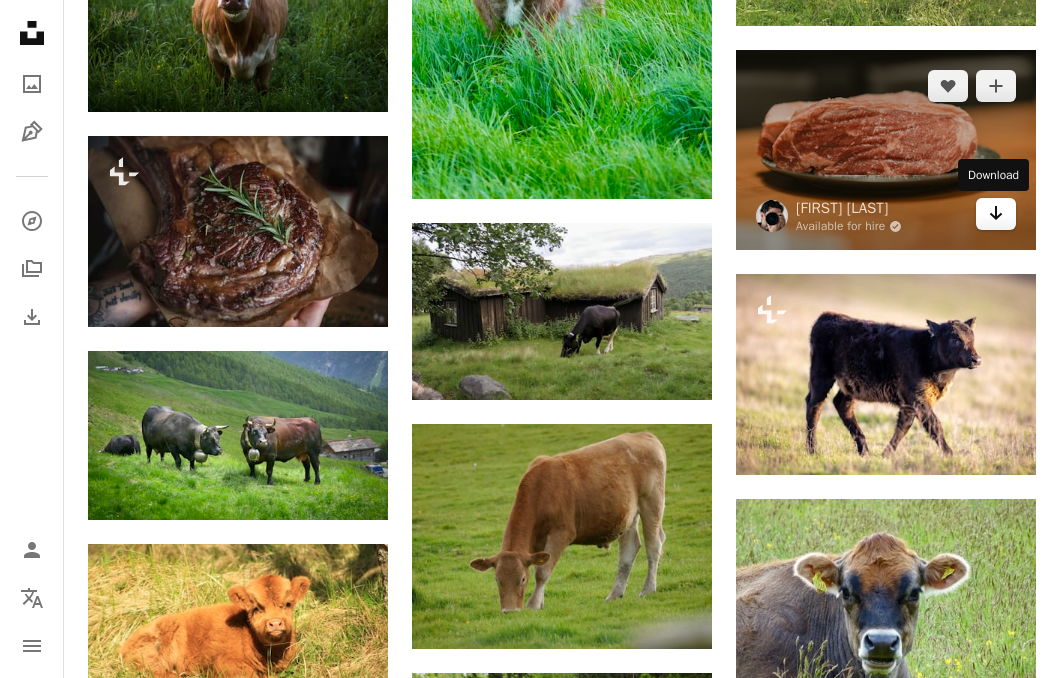 click on "Arrow pointing down" at bounding box center (996, 214) 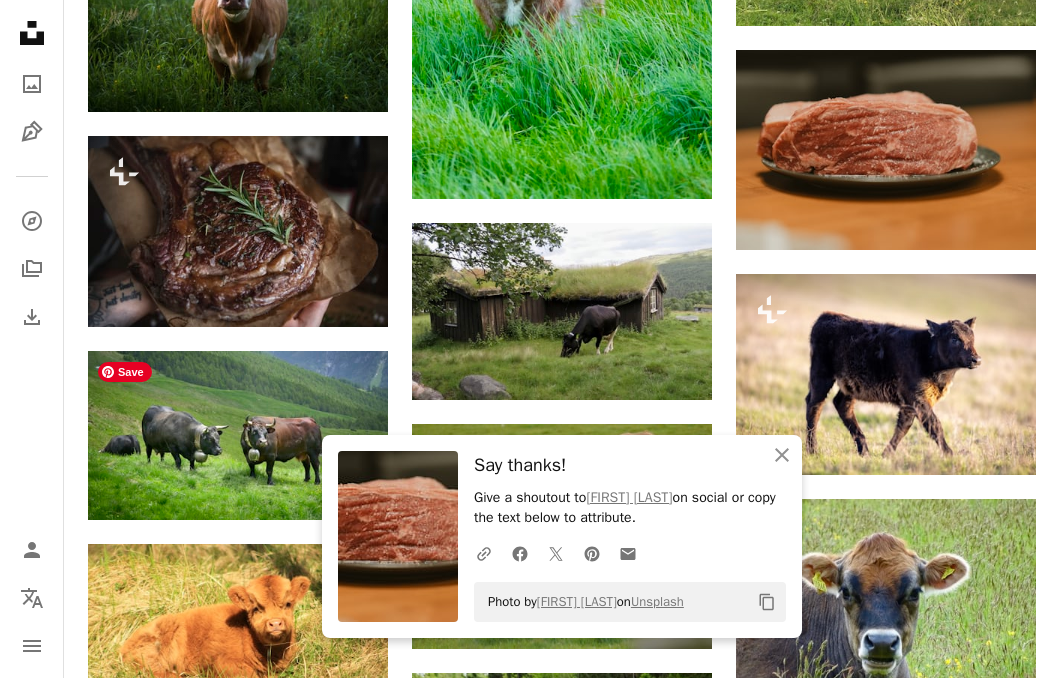 click on "Plus sign for Unsplash+ A heart A plus sign Curated Lifestyle For Unsplash+ A lock Download Plus sign for Unsplash+ A heart A plus sign Curated Lifestyle For Unsplash+ A lock Download A heart A plus sign [FIRST] [LAST] Arrow pointing down Plus sign for Unsplash+ A heart A plus sign Getty Images For Unsplash+ A lock Download Plus sign for Unsplash+ A heart A plus sign [FIRST] [LAST] For Unsplash+ A lock Download A heart A plus sign [FIRST] [LAST] Available for hire A checkmark inside of a circle Arrow pointing down A heart A plus sign [FIRST] [LAST] Available for hire A checkmark inside of a circle Arrow pointing down A heart A plus sign [FIRST] [LAST] Arrow pointing down A heart A plus sign [FIRST] [LAST] Available for hire A checkmark inside of a circle Arrow pointing down A heart A plus sign [FIRST] [LAST] Arrow pointing down –– ––– ––– –– ––– – ––– ––– –––– – –– ––– – – ––– –– –– –––– –– Learn More A heart A plus sign" at bounding box center [238, -1868] 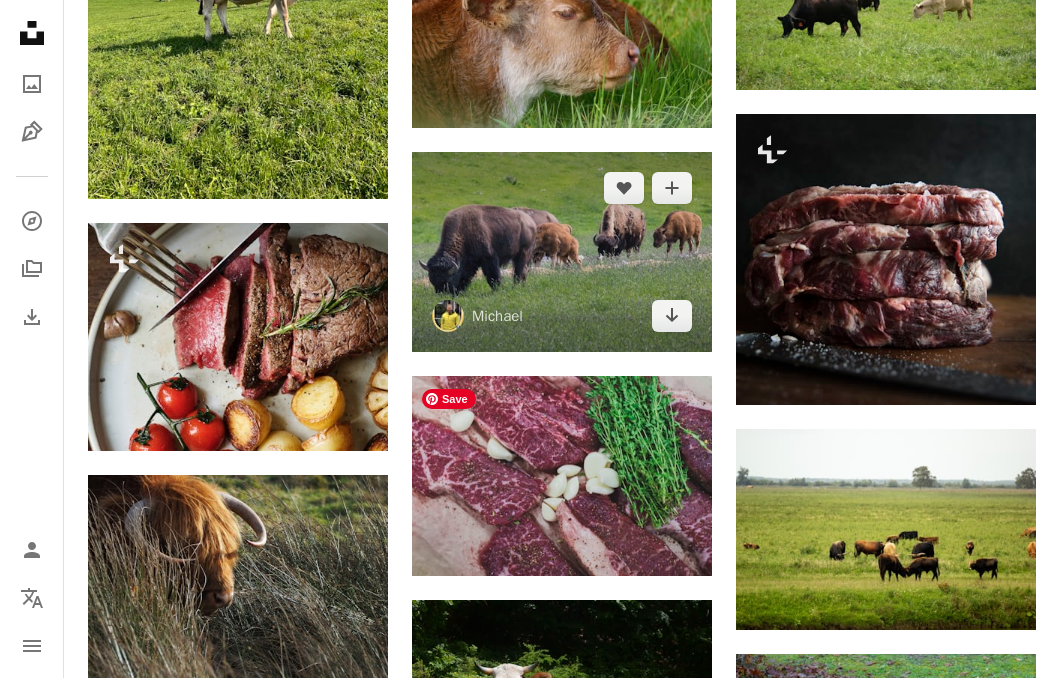 scroll, scrollTop: 15804, scrollLeft: 0, axis: vertical 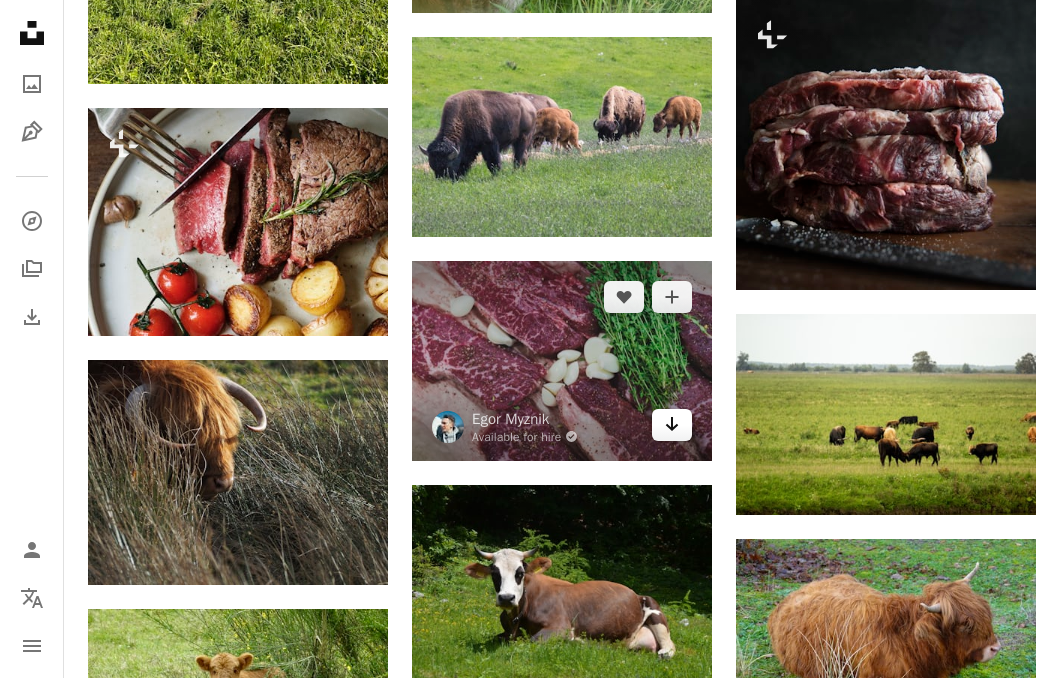 click on "Arrow pointing down" at bounding box center [672, 425] 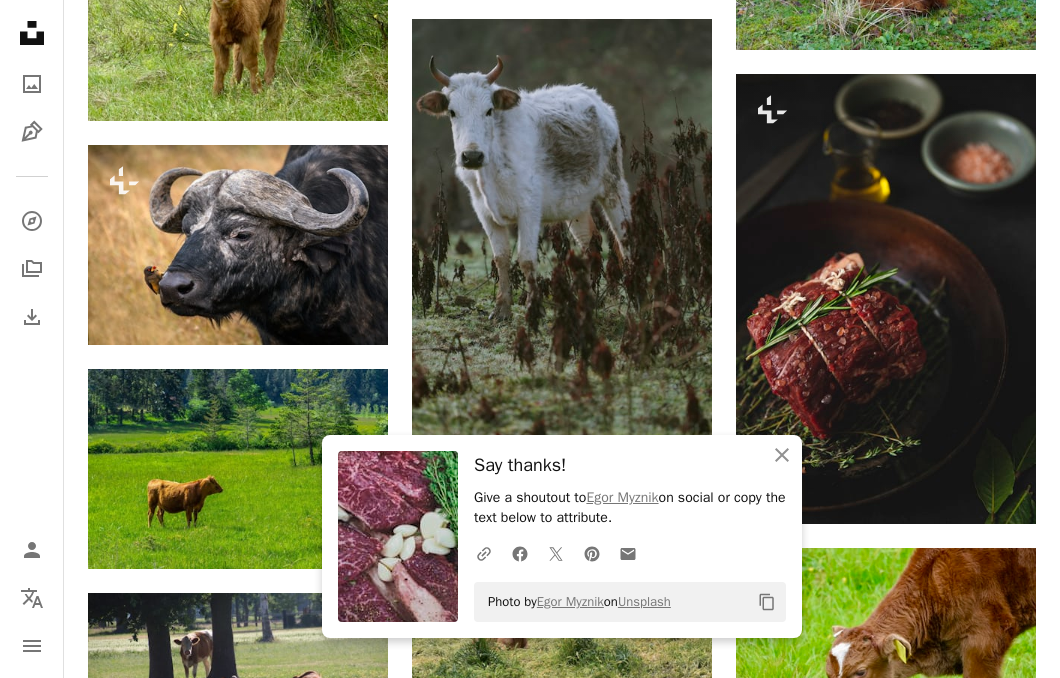 scroll, scrollTop: 16456, scrollLeft: 0, axis: vertical 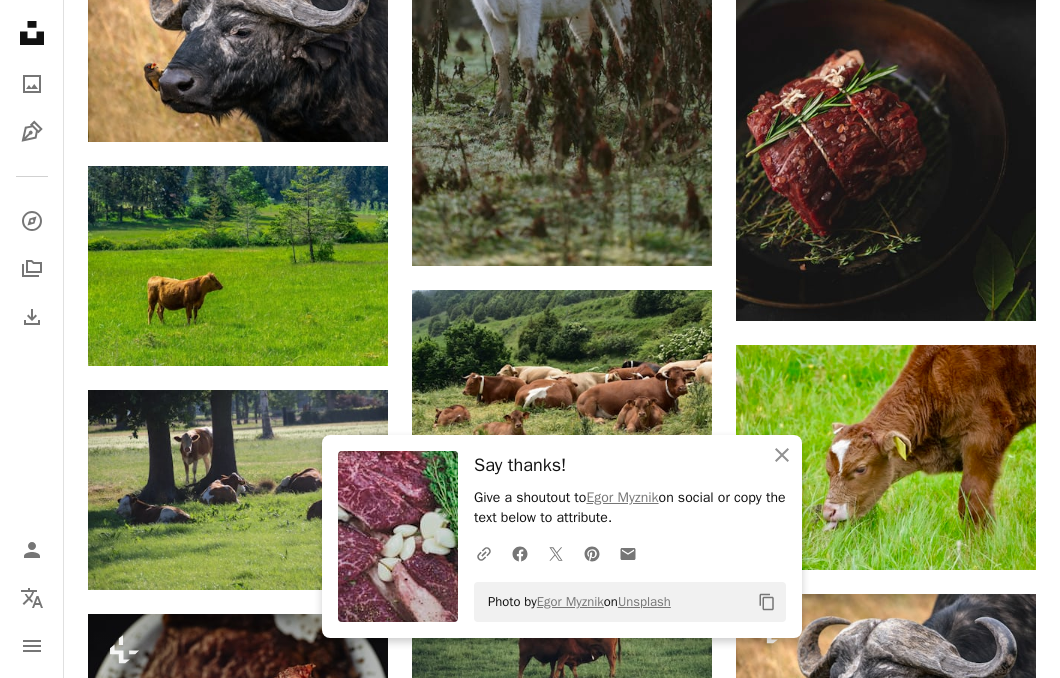 click on "Plus sign for Unsplash+ A heart A plus sign Curated Lifestyle For Unsplash+ A lock Download Plus sign for Unsplash+ A heart A plus sign Curated Lifestyle For Unsplash+ A lock Download A heart A plus sign [FIRST] [LAST] Arrow pointing down Plus sign for Unsplash+ A heart A plus sign Getty Images For Unsplash+ A lock Download Plus sign for Unsplash+ A heart A plus sign [FIRST] [LAST] For Unsplash+ A lock Download A heart A plus sign [FIRST] [LAST] Available for hire A checkmark inside of a circle Arrow pointing down A heart A plus sign [FIRST] [LAST] Available for hire A checkmark inside of a circle Arrow pointing down A heart A plus sign [FIRST] [LAST] Arrow pointing down A heart A plus sign [FIRST] [LAST] Available for hire A checkmark inside of a circle Arrow pointing down A heart A plus sign [FIRST] [LAST] Arrow pointing down –– ––– ––– –– ––– – ––– ––– –––– – –– ––– – – ––– –– –– –––– –– Learn More A heart A plus sign" at bounding box center [562, -6365] 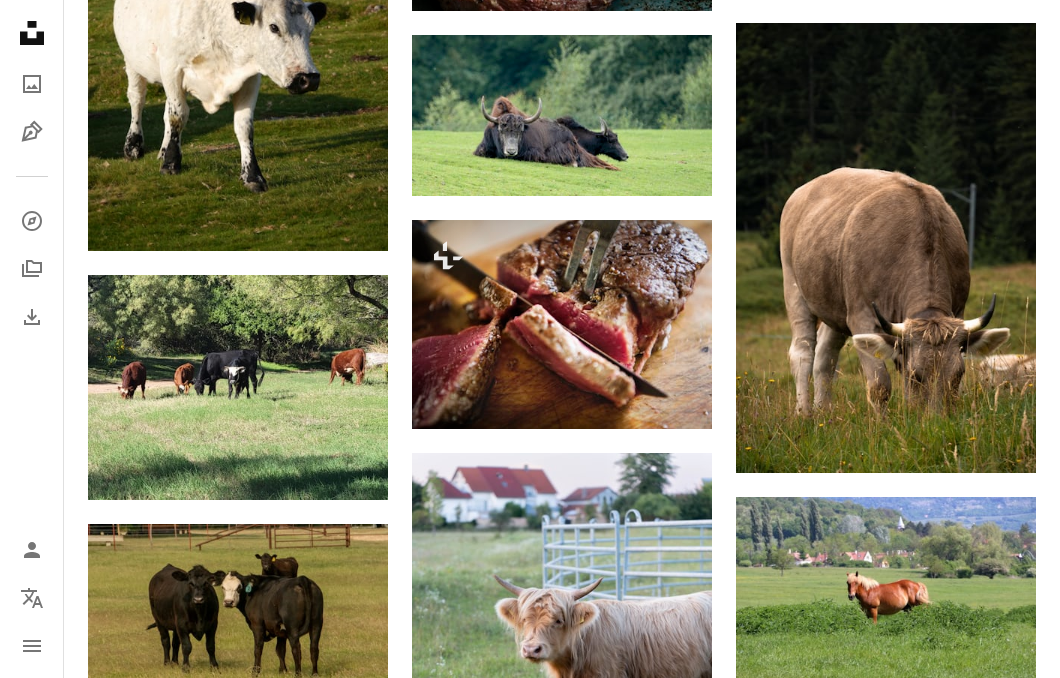 scroll, scrollTop: 20931, scrollLeft: 0, axis: vertical 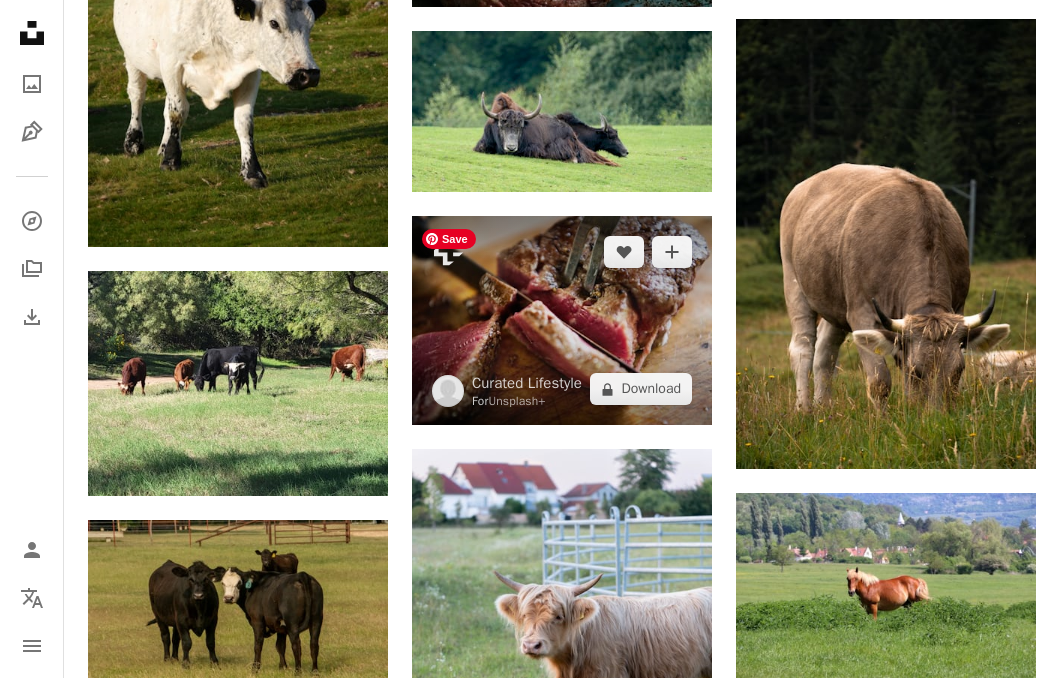 click at bounding box center [562, 320] 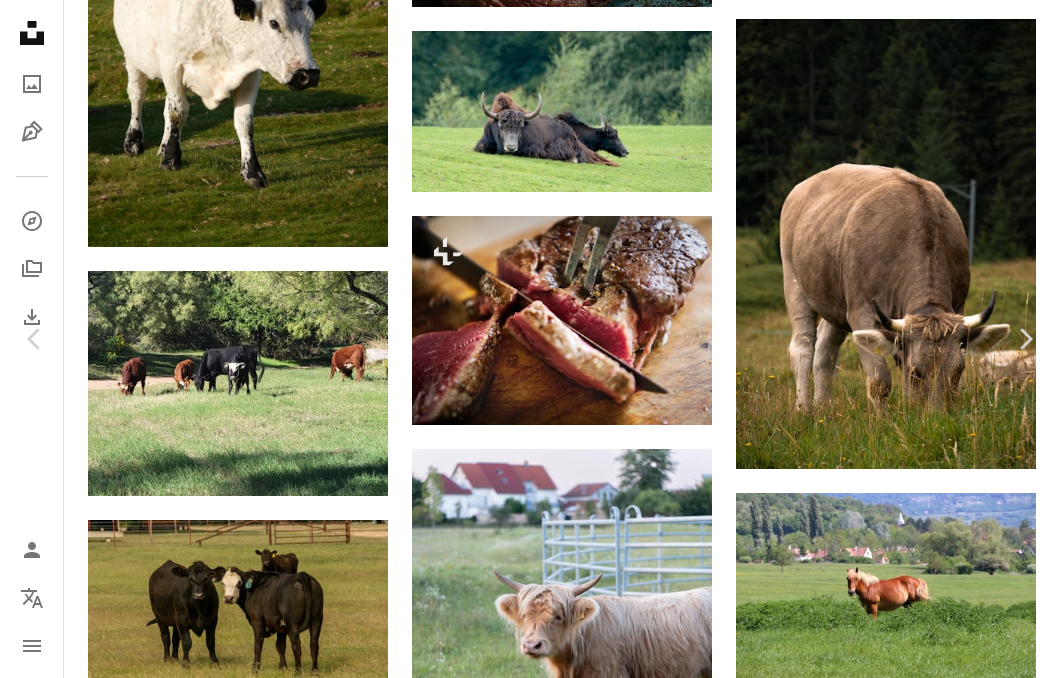 click on "An X shape Chevron left Chevron right Curated Lifestyle For Unsplash+ A heart A plus sign A lock Download Zoom in A forward-right arrow Share More Actions Calendar outlined Published on August 17, 2024 Safety Licensed under the Unsplash+ License restaurant photography thailand steak meal recipe protein beef healthy eating rosemary spice ingredient kitchen knife homemade juicy tenderloin cooked Free pictures From this series Plus sign for Unsplash+ Plus sign for Unsplash+ Related images Plus sign for Unsplash+ A heart A plus sign Curated Lifestyle For Unsplash+ A lock Download Plus sign for Unsplash+ A heart A plus sign Curated Lifestyle For Unsplash+ A lock Download Plus sign for Unsplash+ A heart A plus sign Curated Lifestyle For Unsplash+ A lock Download Plus sign for Unsplash+ A heart A plus sign Curated Lifestyle For Unsplash+ A lock Download Plus sign for Unsplash+ A heart A plus sign Curated Lifestyle" at bounding box center (530, 5418) 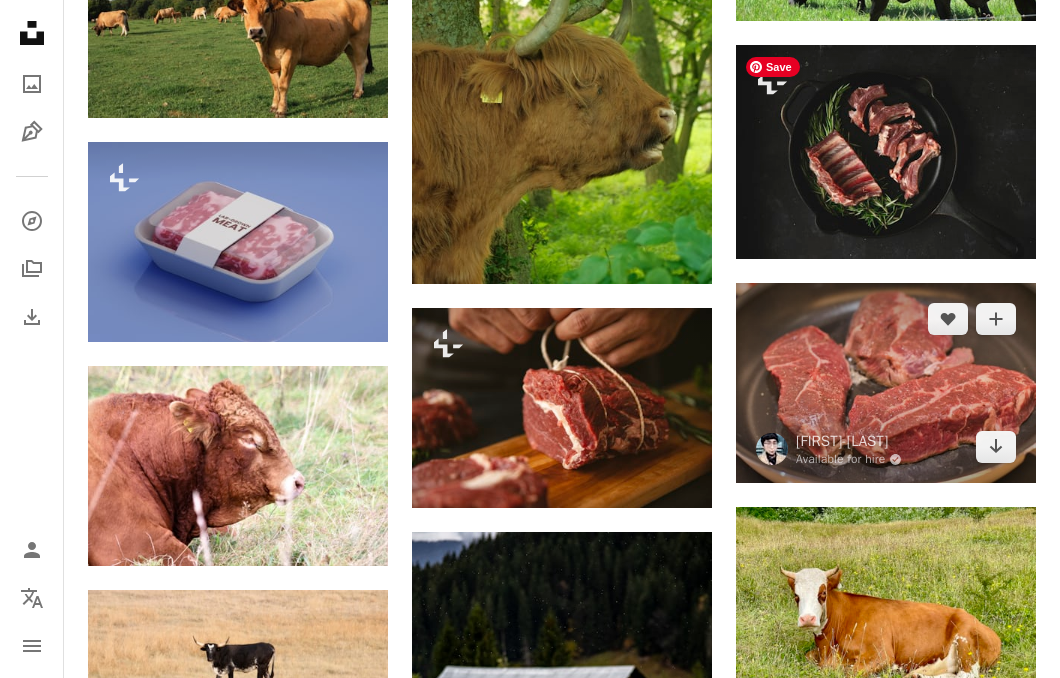 scroll, scrollTop: 38160, scrollLeft: 0, axis: vertical 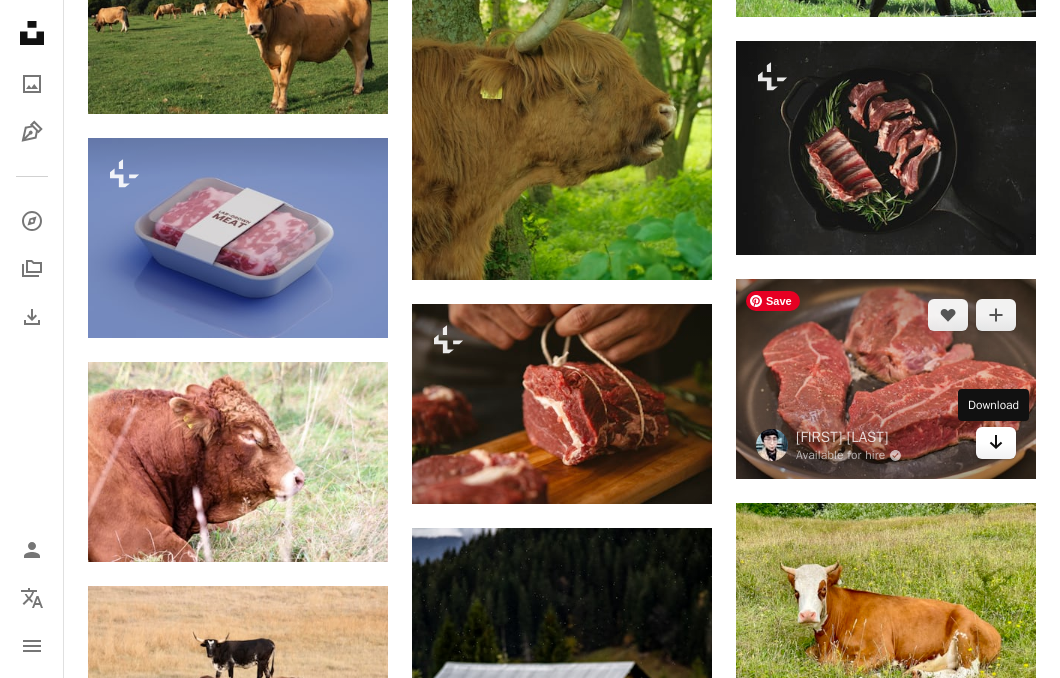 click on "Arrow pointing down" 